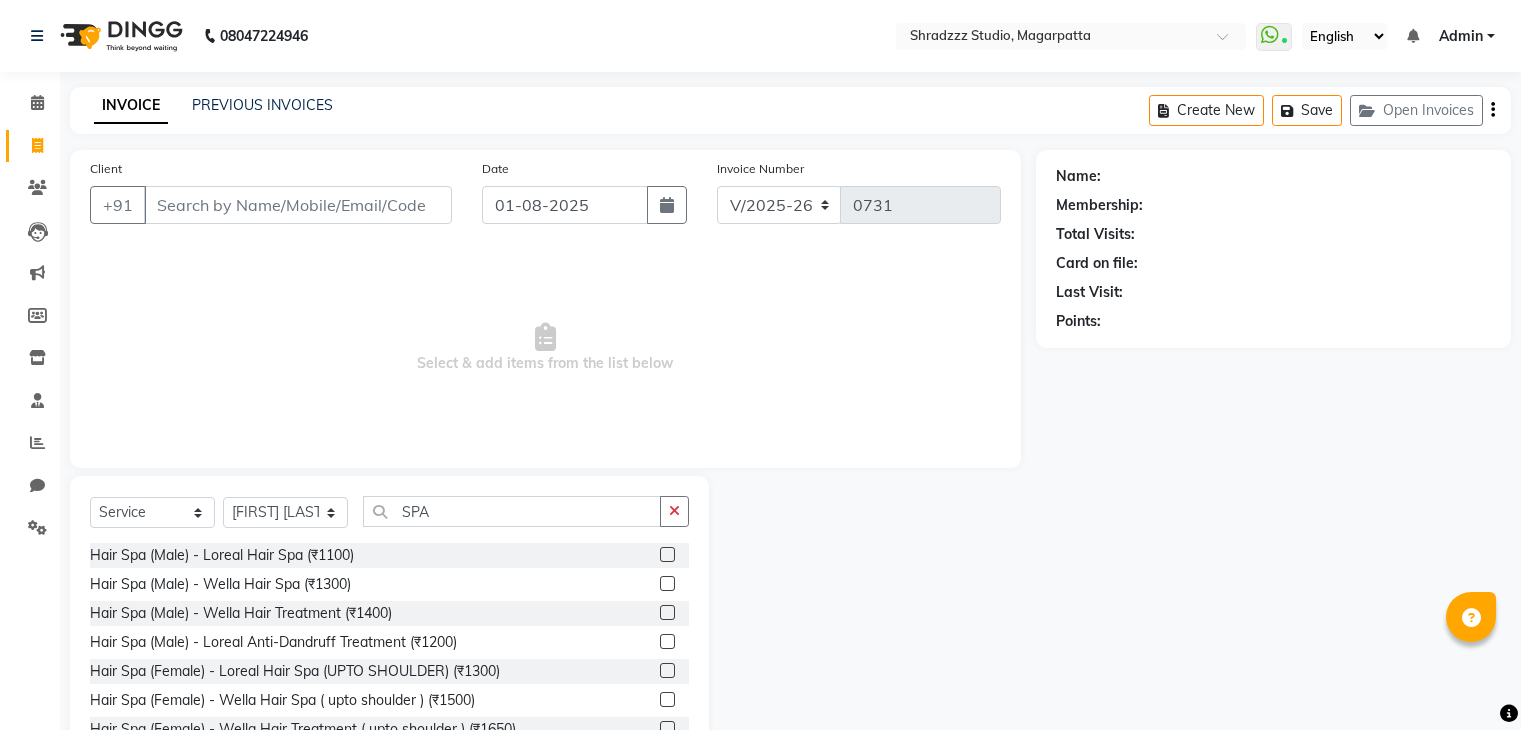 select on "4544" 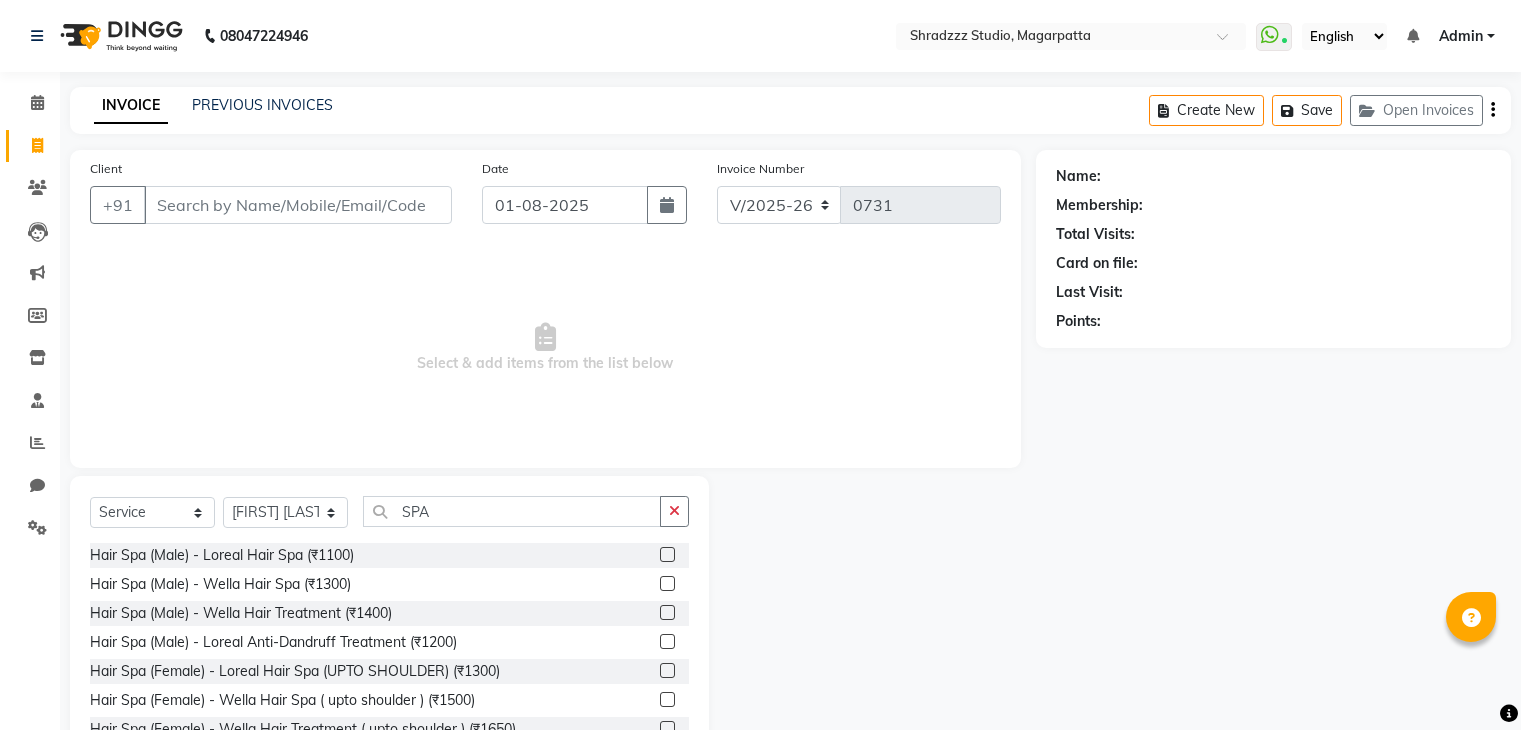 scroll, scrollTop: 0, scrollLeft: 0, axis: both 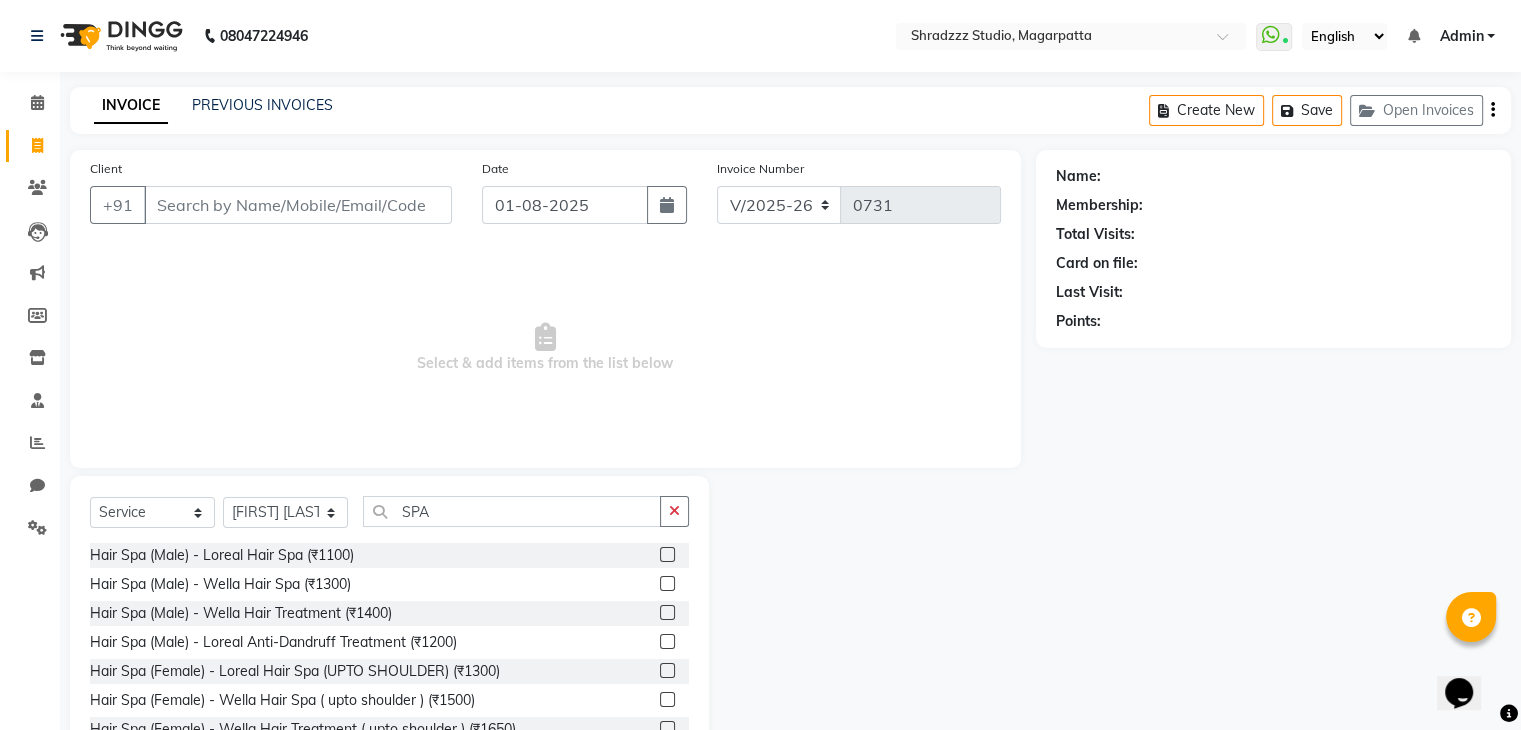 click on "SPA" 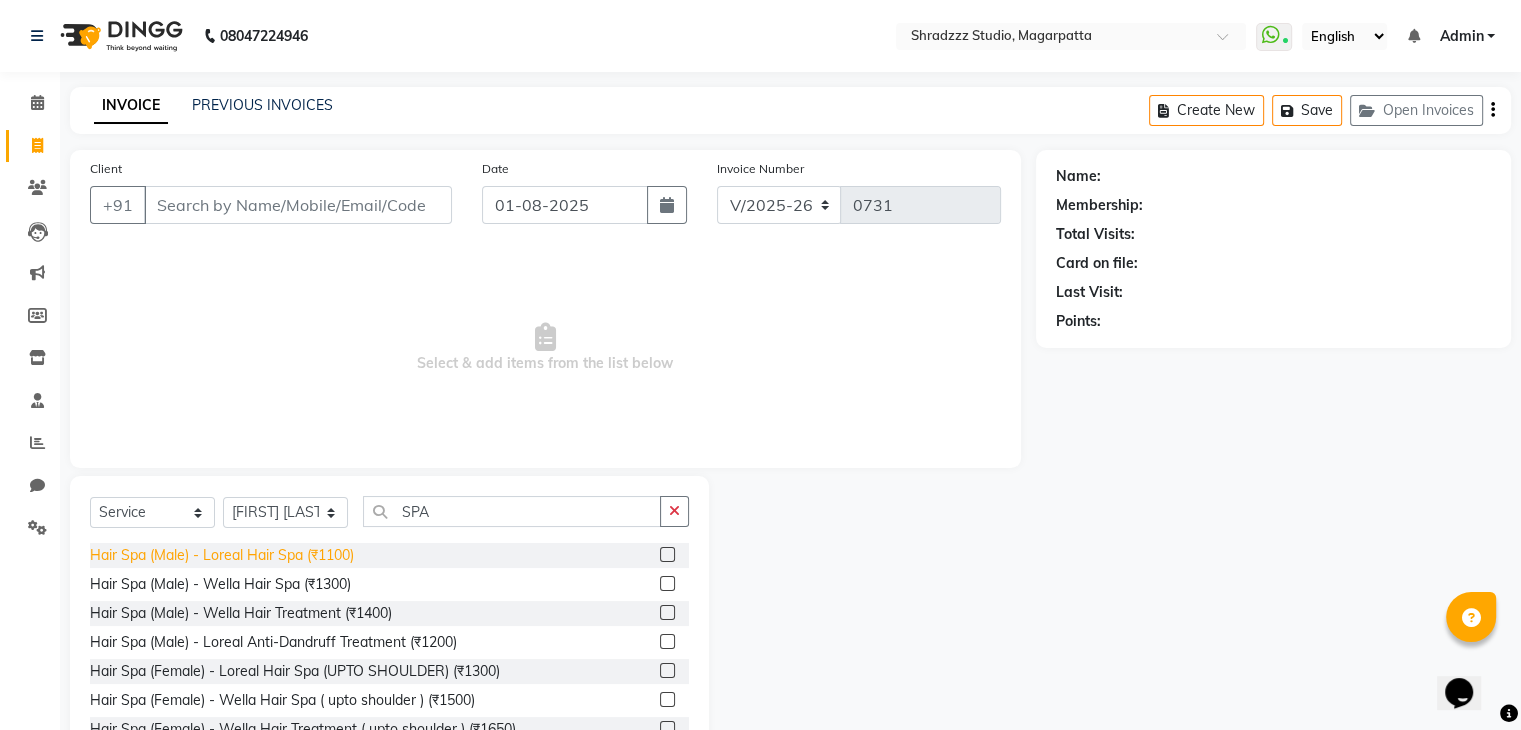 type on "SPA" 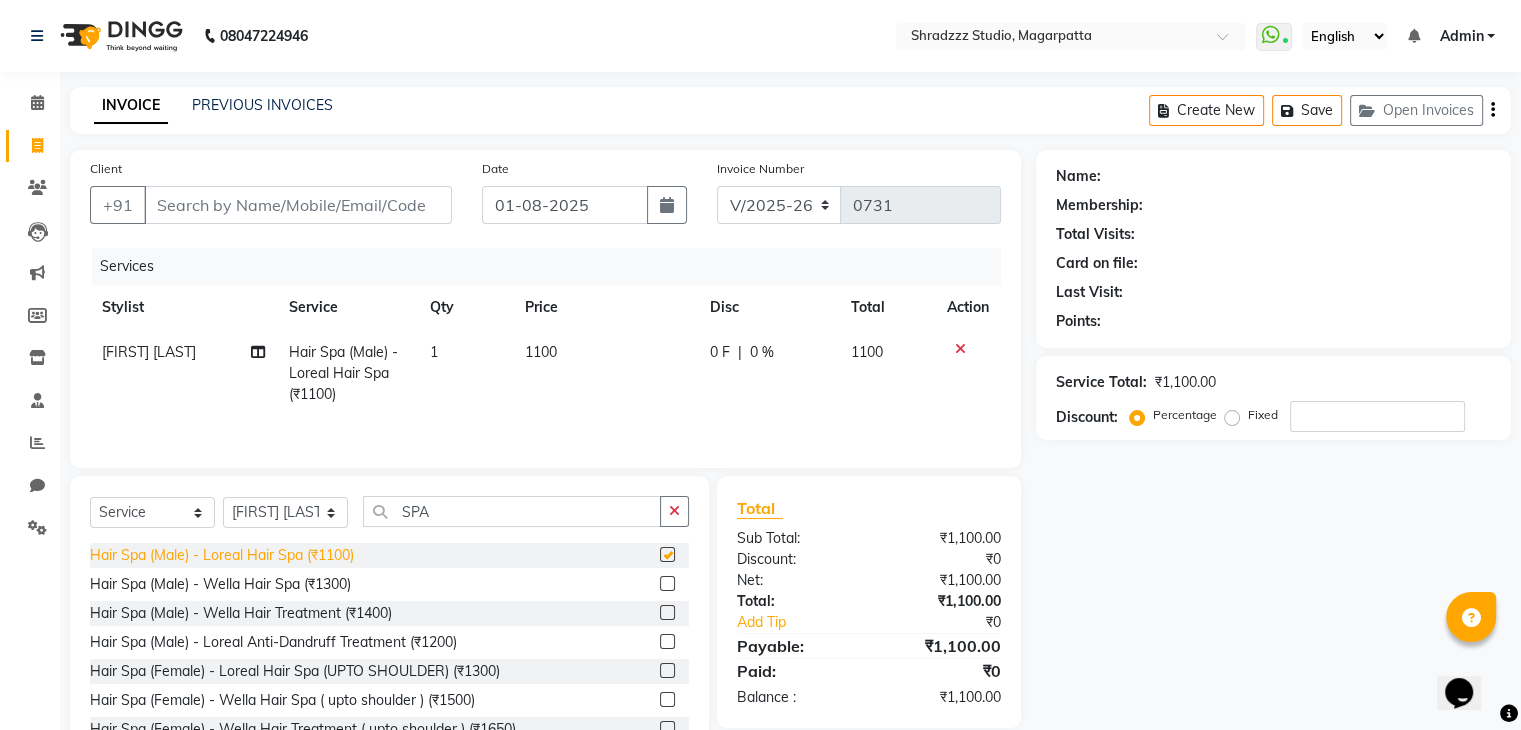 checkbox on "false" 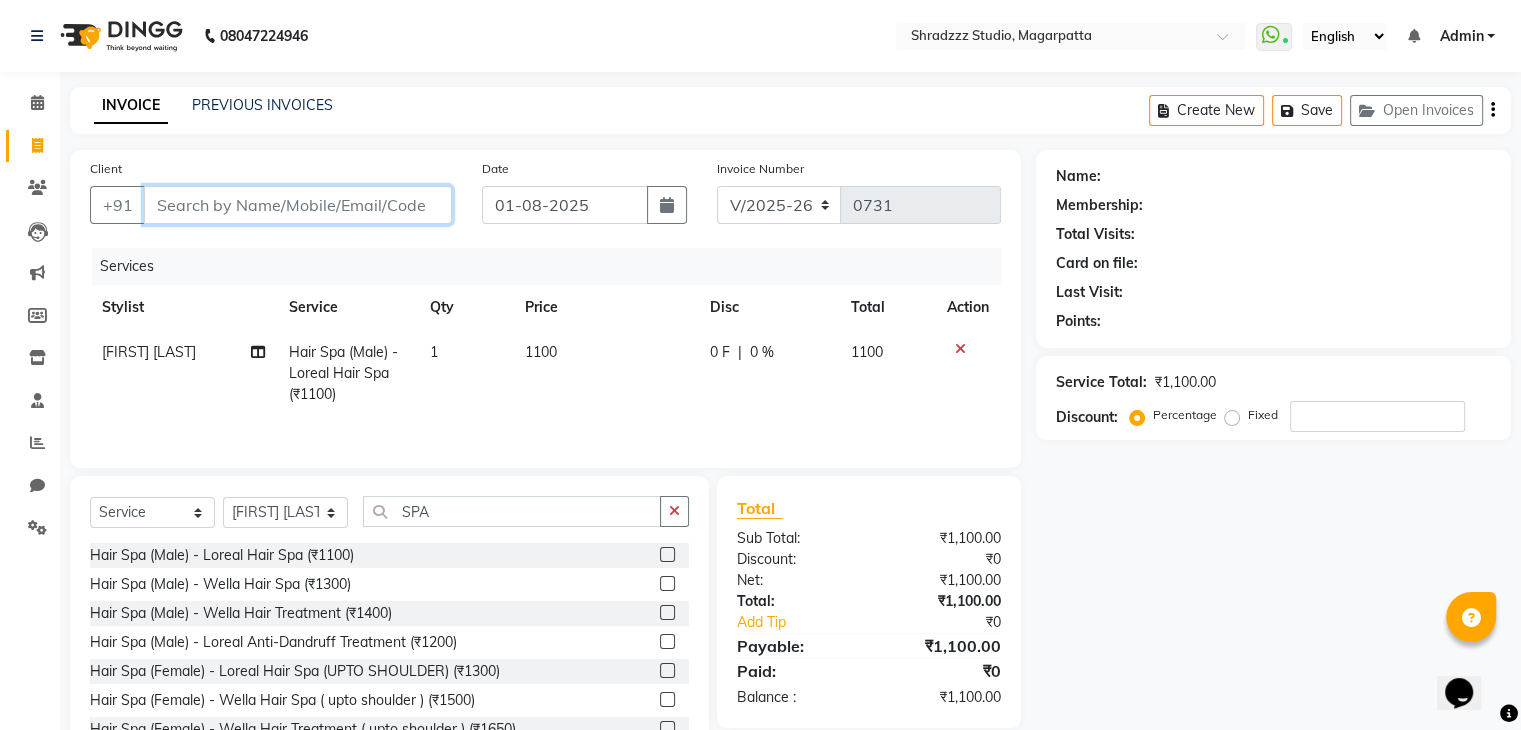 click on "Client" at bounding box center (298, 205) 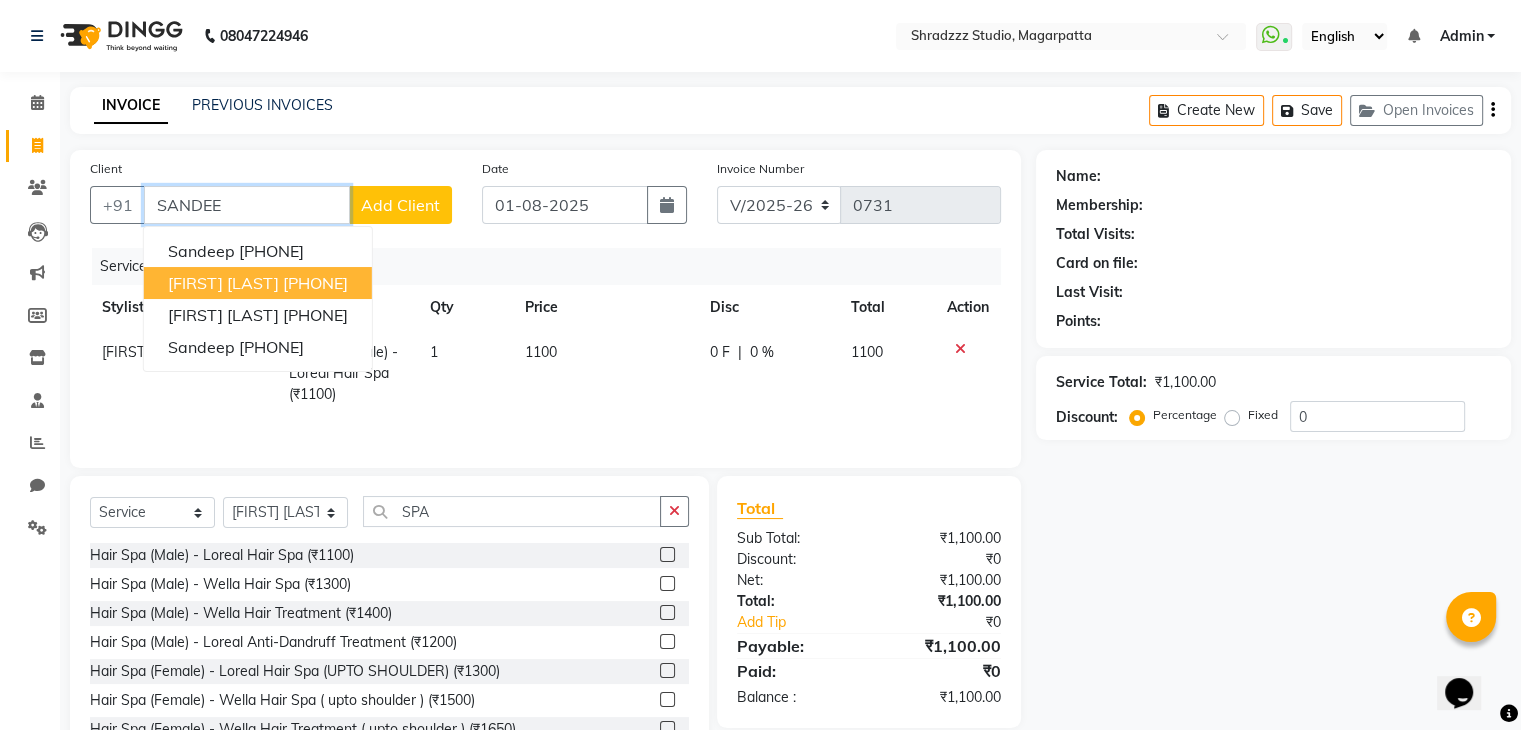 click on "[PHONE]" at bounding box center [315, 283] 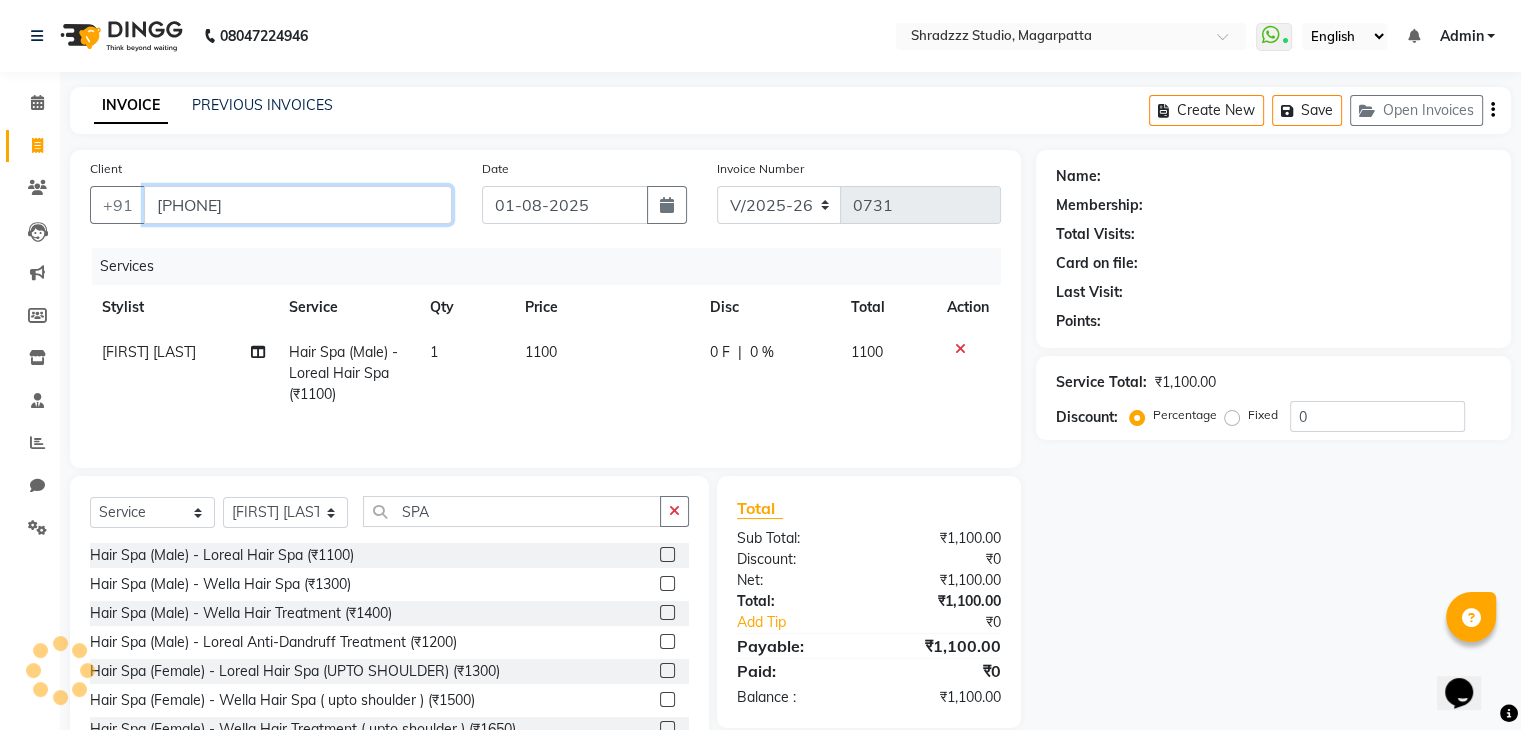 type on "[PHONE]" 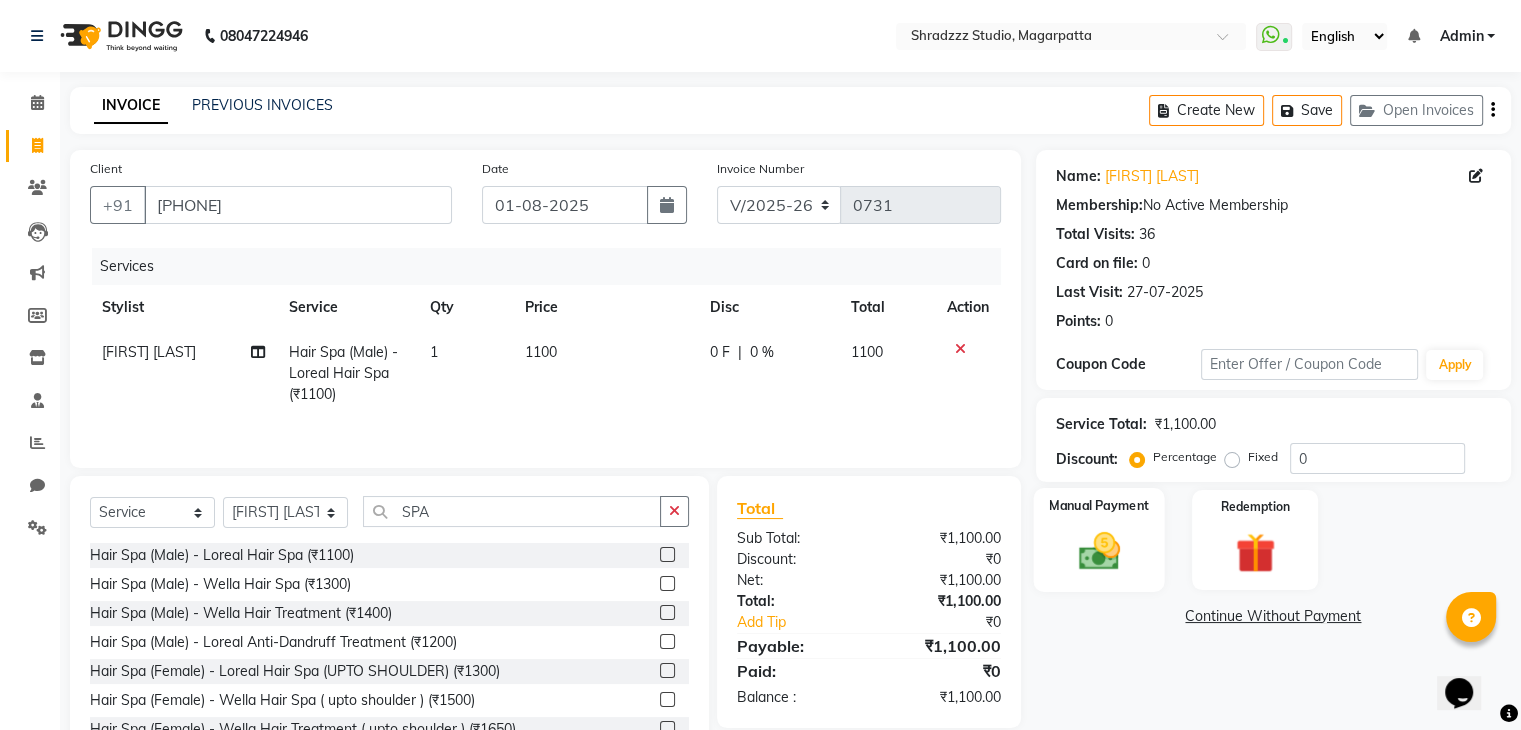 click 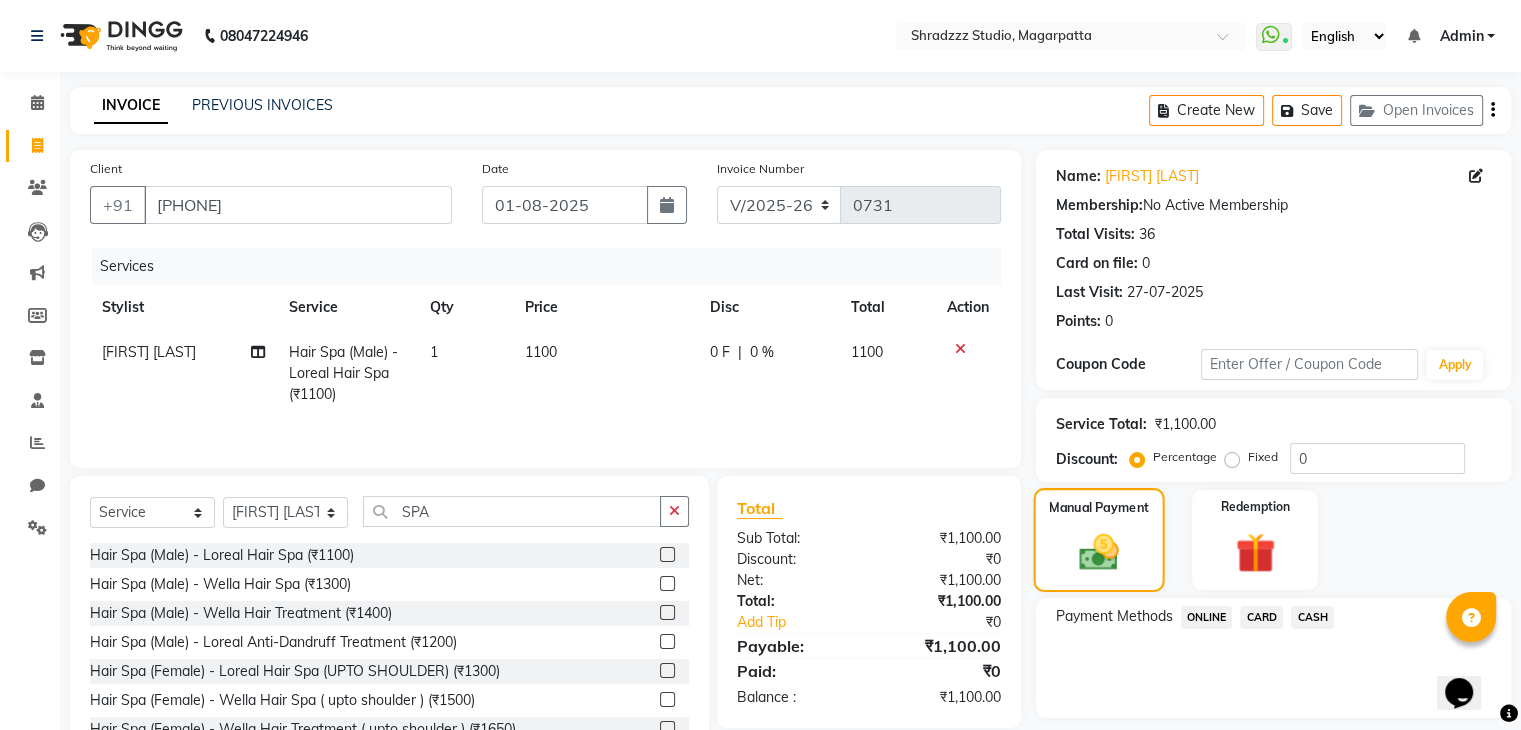 scroll, scrollTop: 72, scrollLeft: 0, axis: vertical 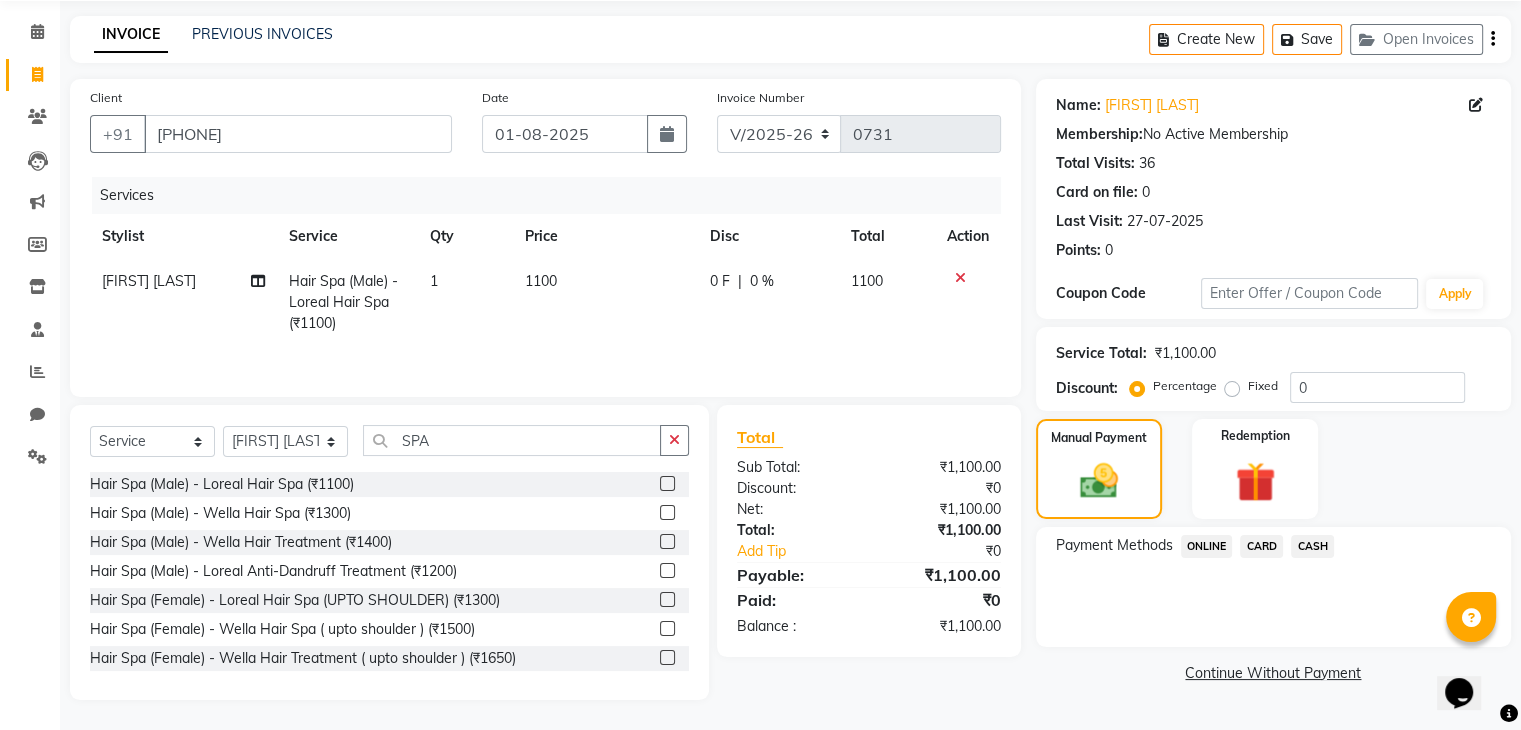 click on "CASH" 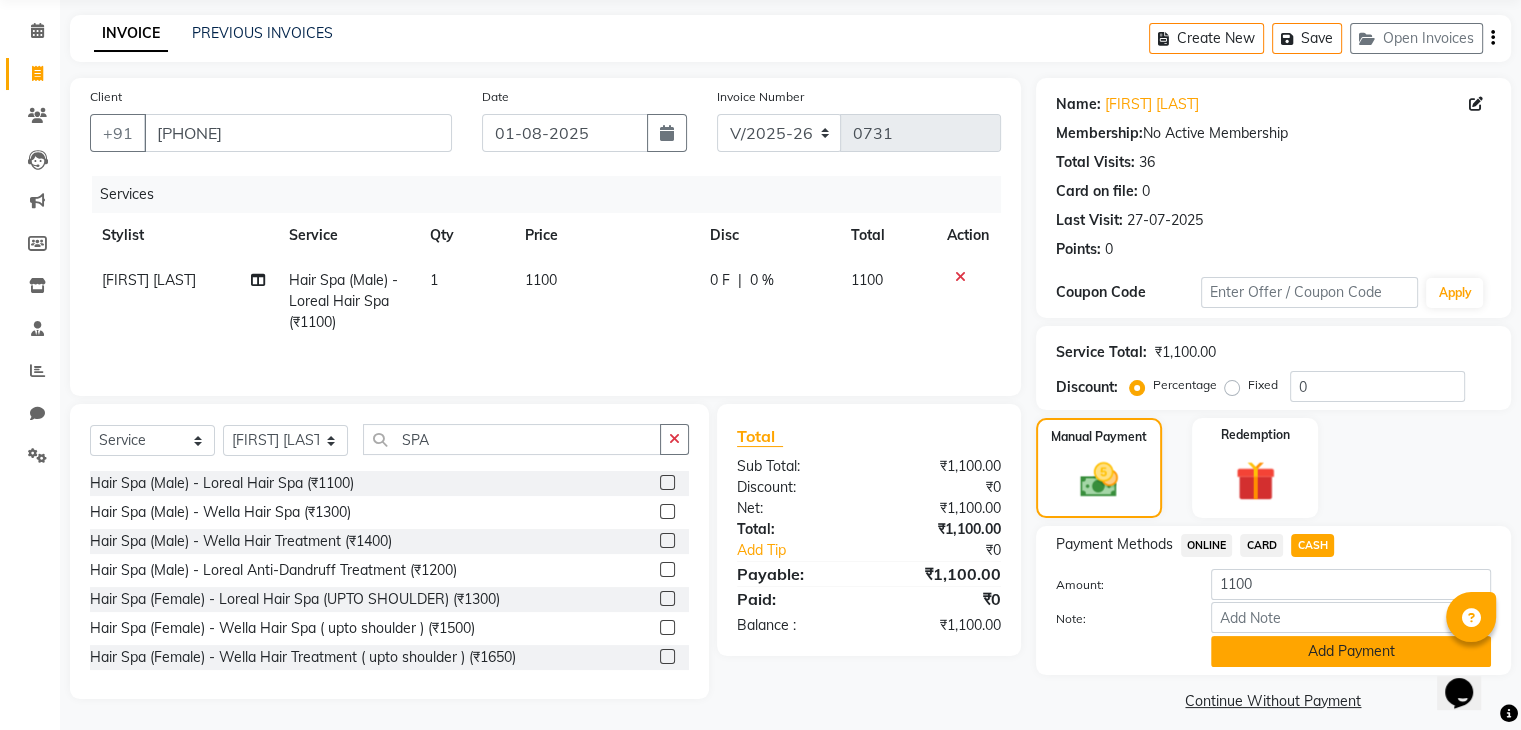 click on "Add Payment" 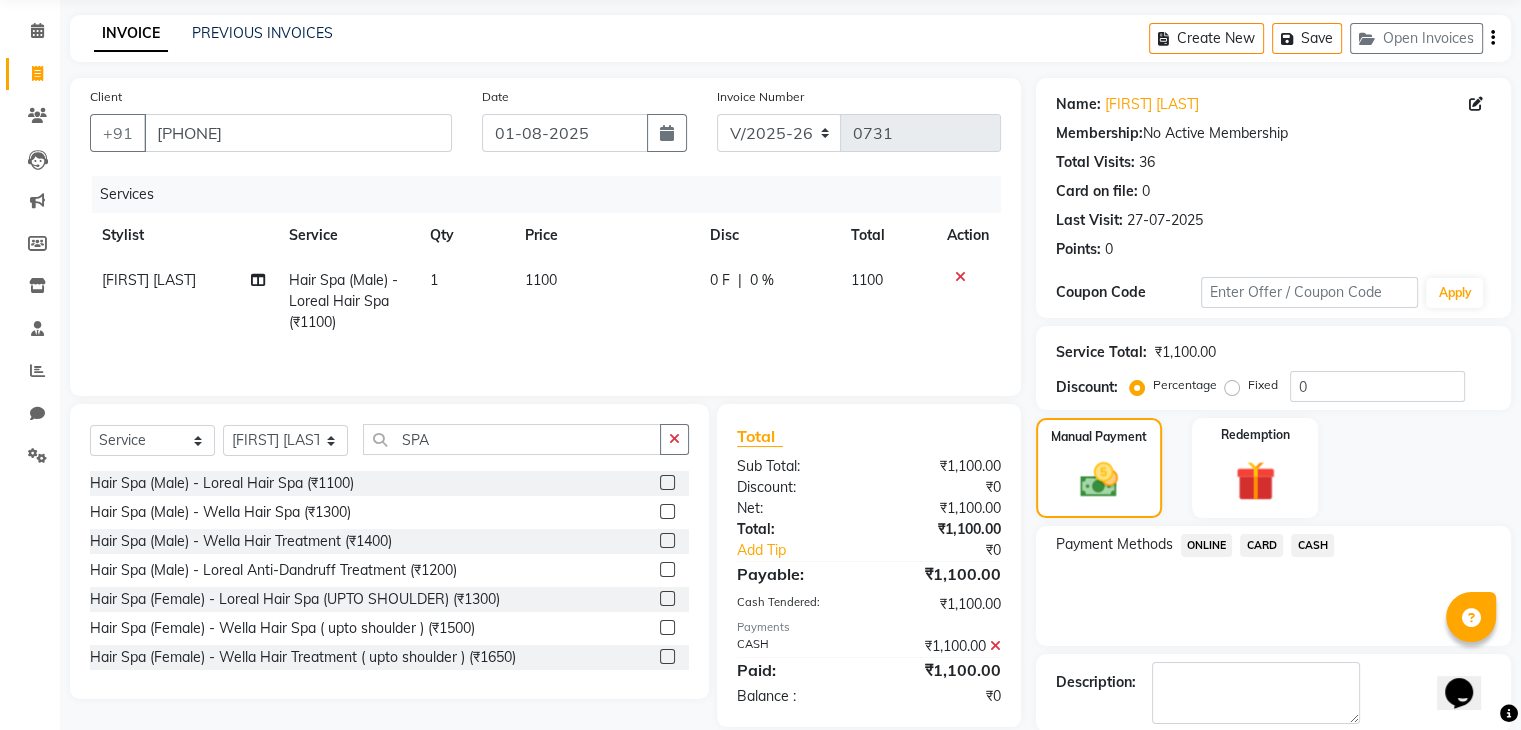 scroll, scrollTop: 171, scrollLeft: 0, axis: vertical 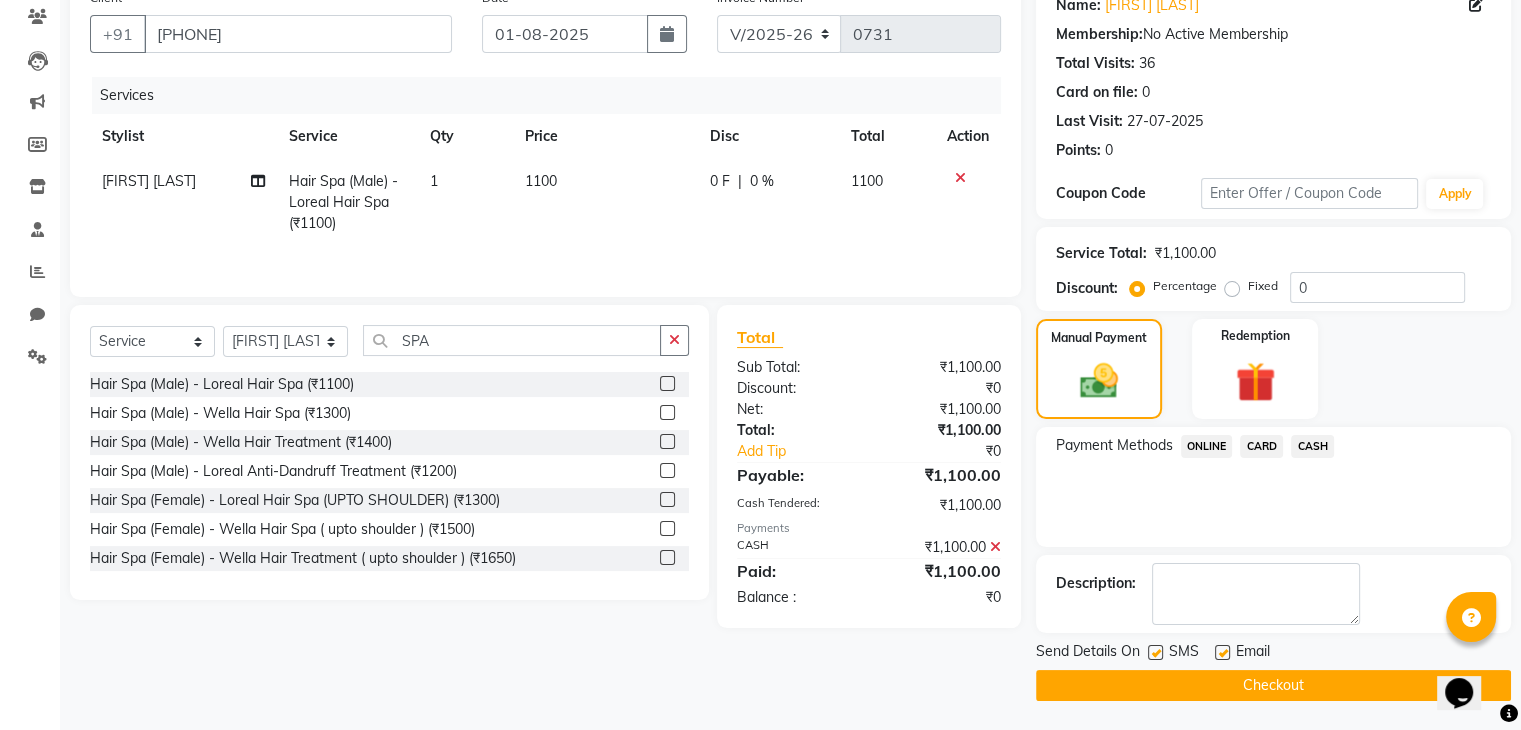 click on "Checkout" 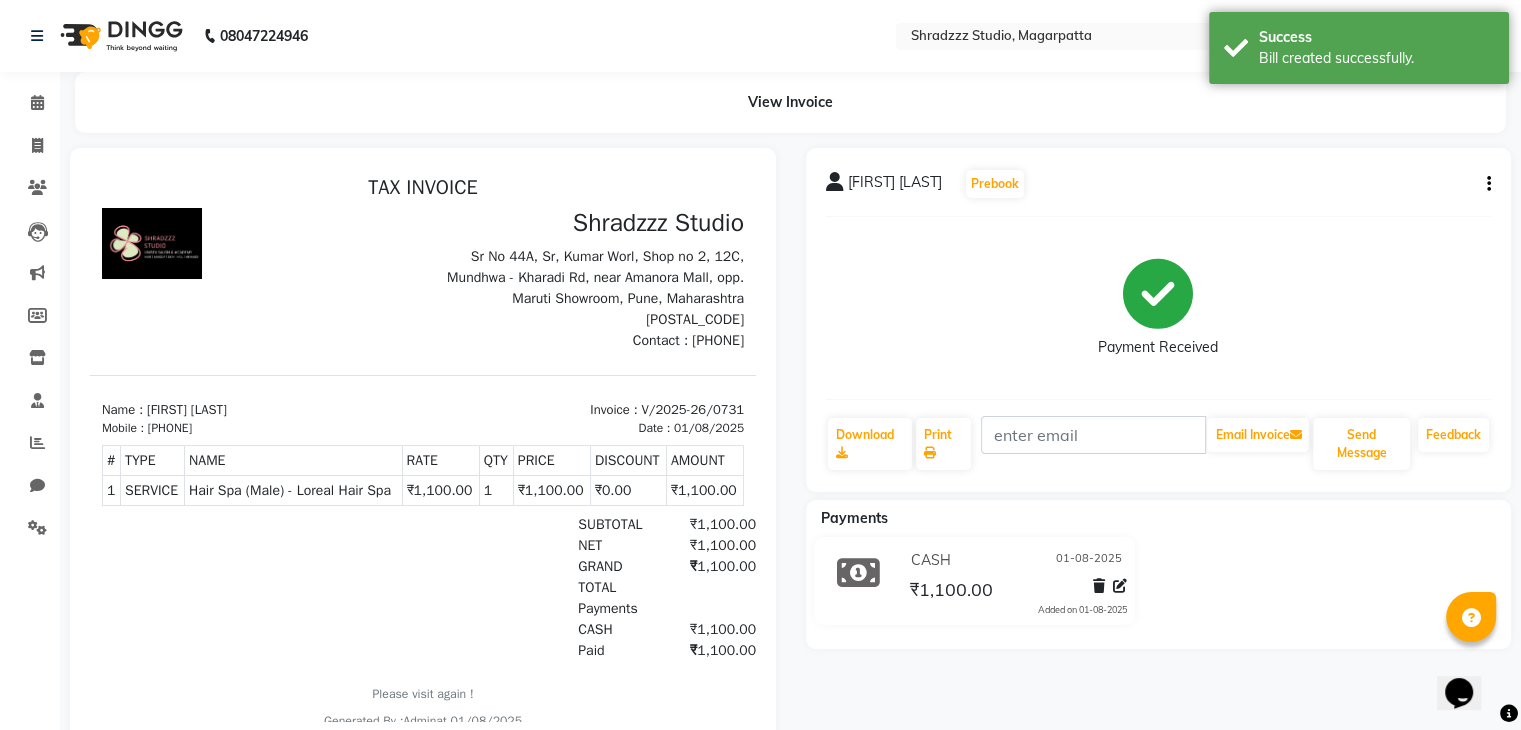 scroll, scrollTop: 0, scrollLeft: 0, axis: both 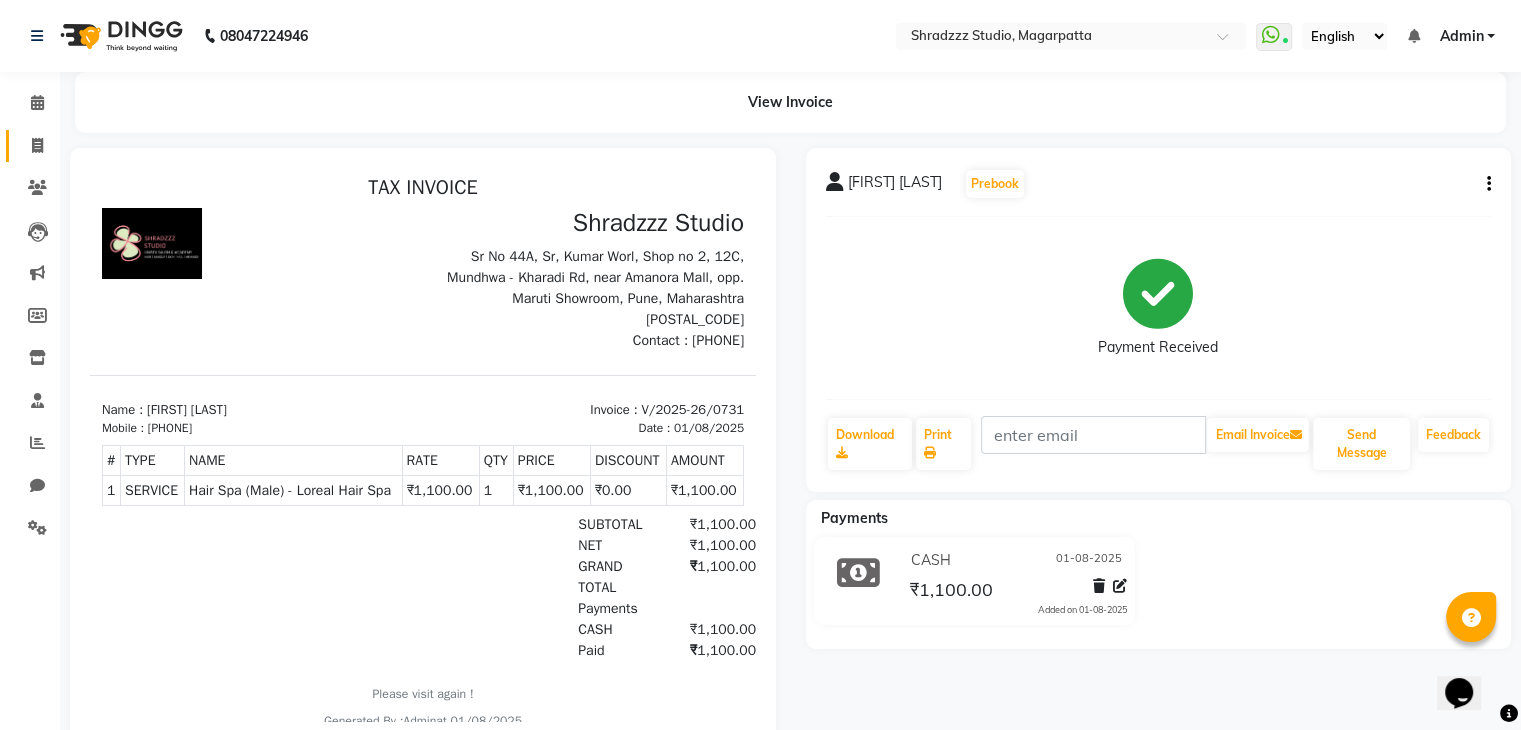 click on "Invoice" 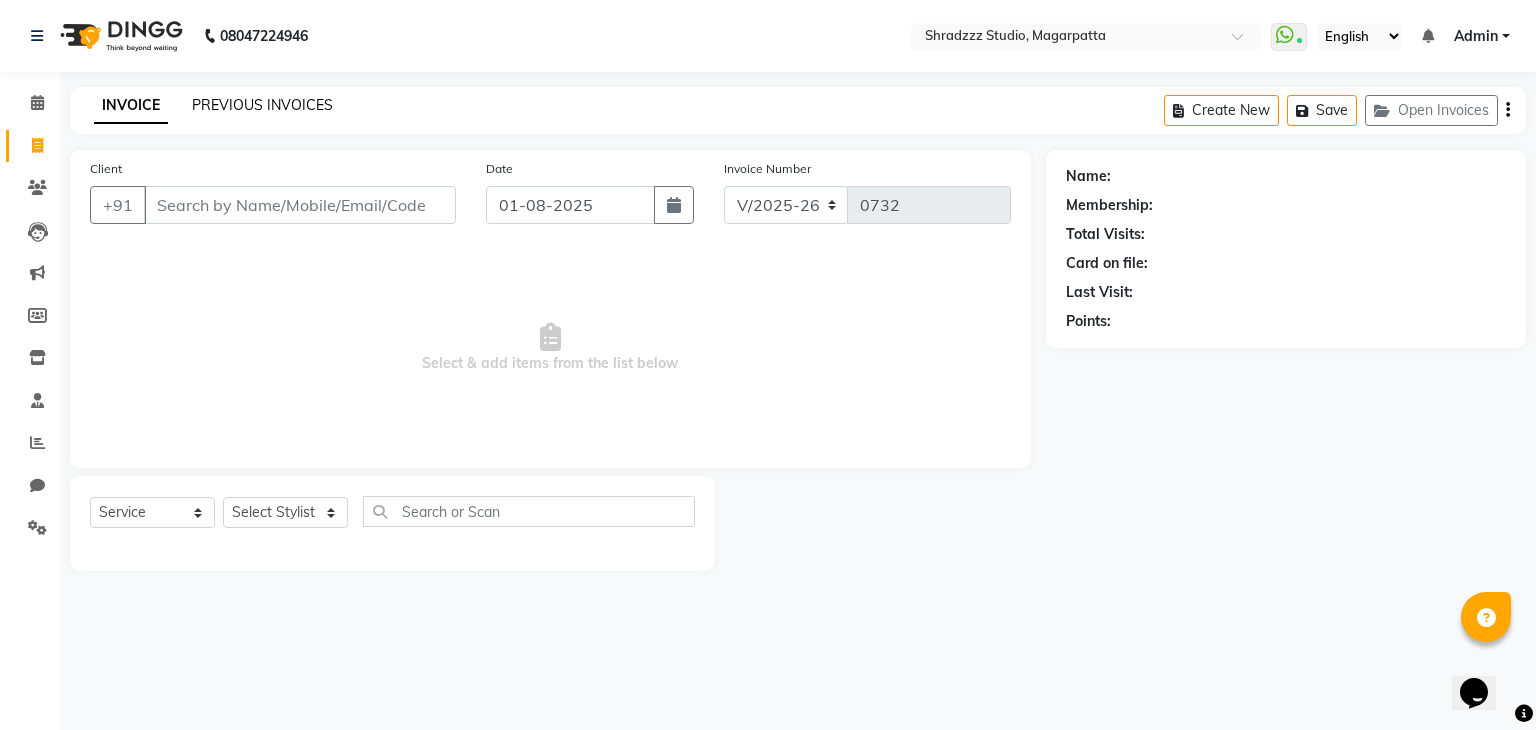 click on "PREVIOUS INVOICES" 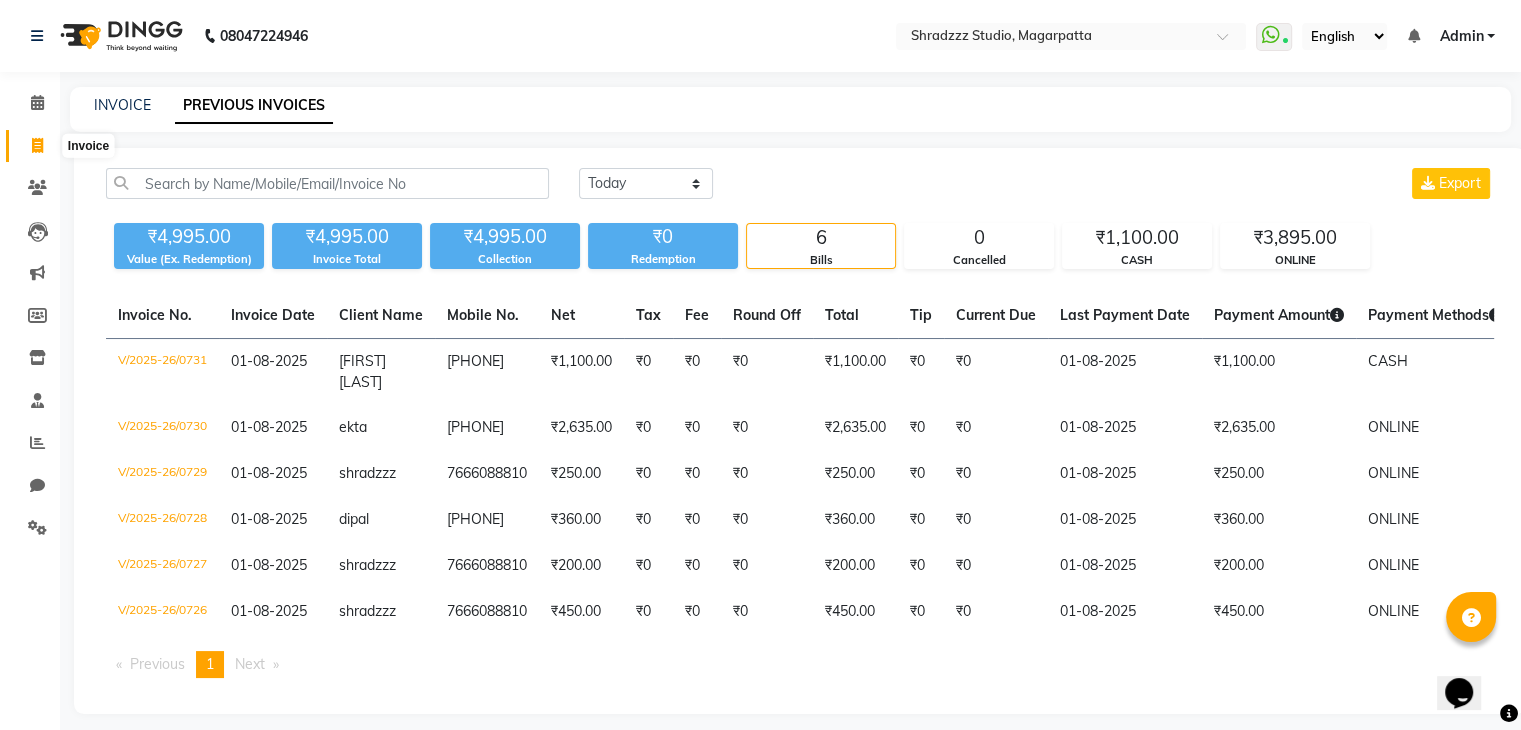 click 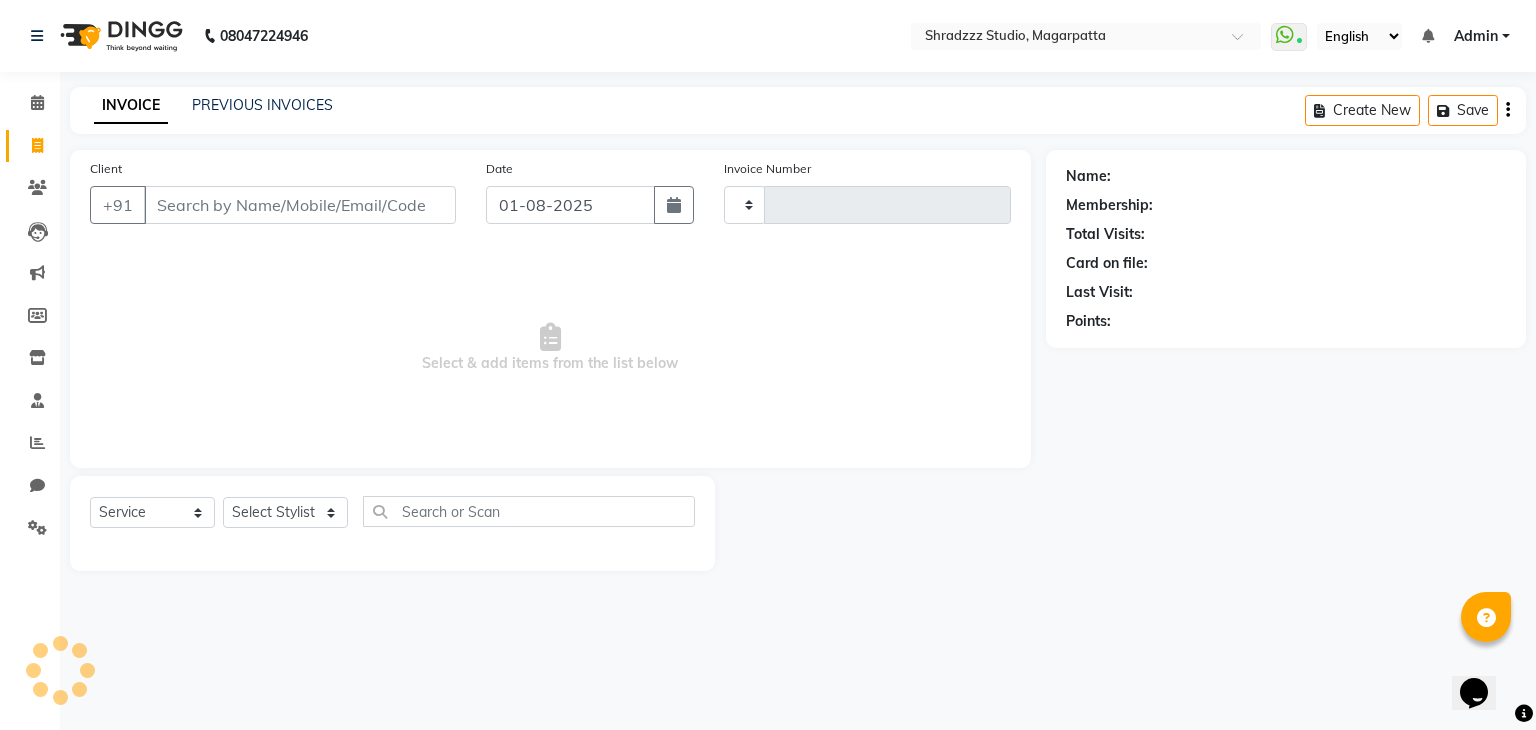 type on "0732" 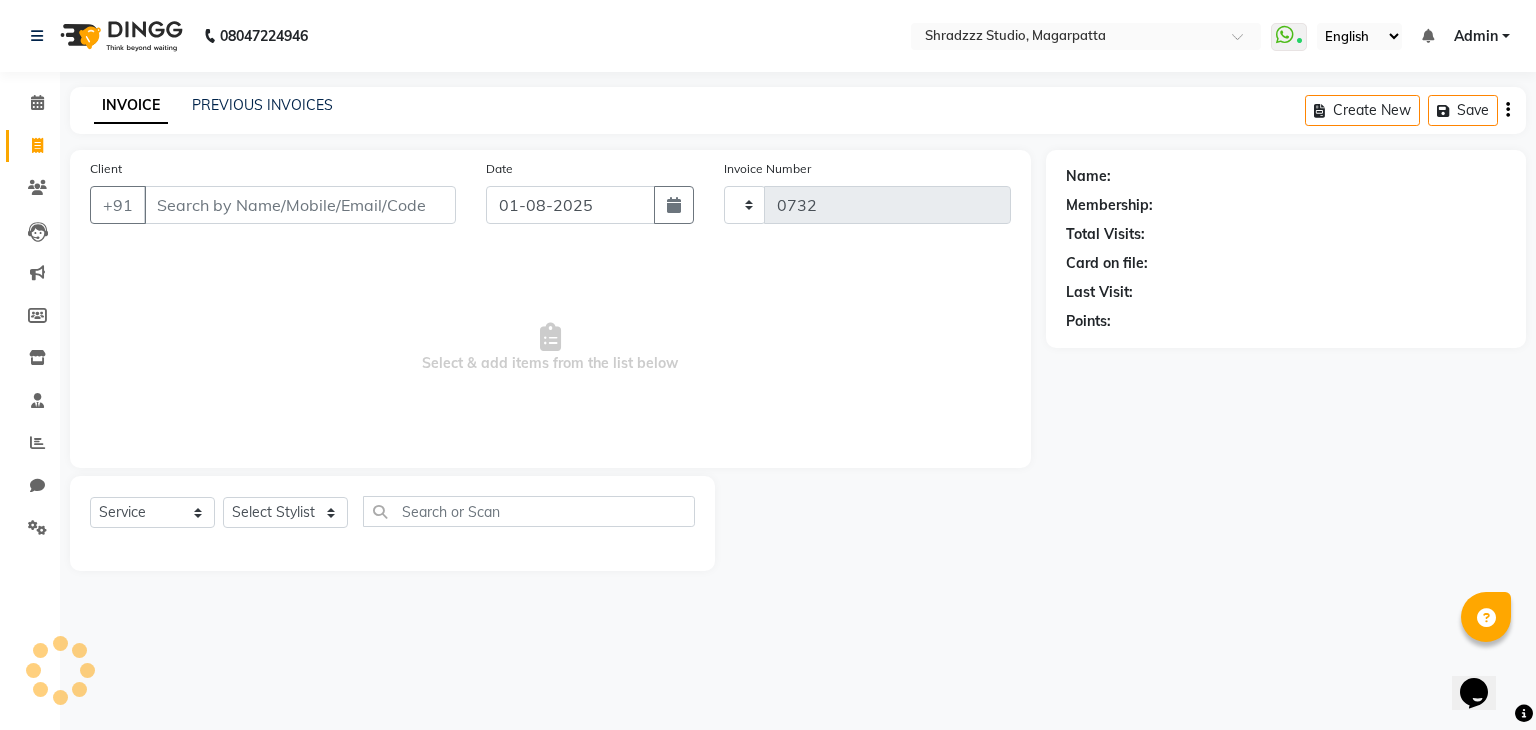 select on "4544" 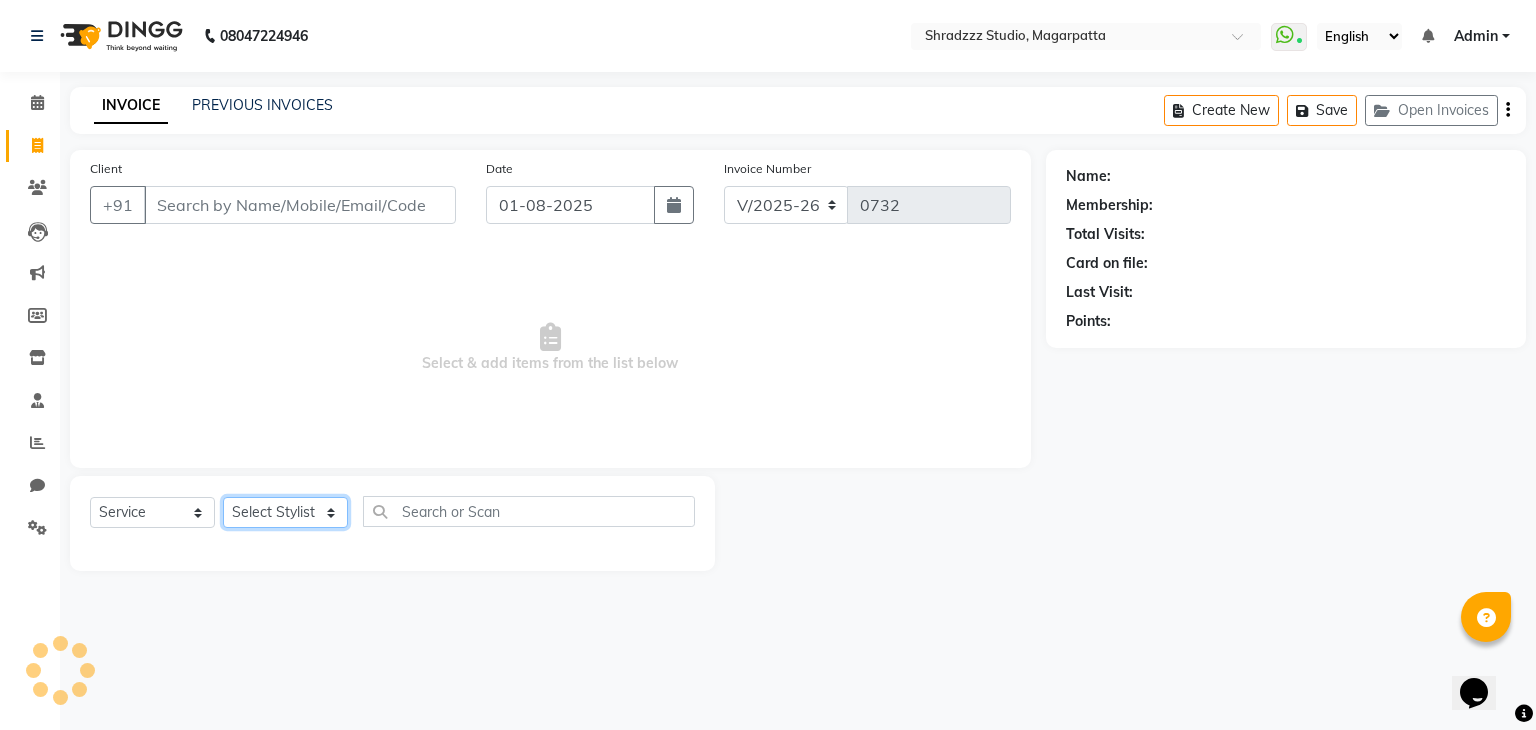 click on "Select Stylist [FIRST] KALYANI [FIRST] PRATIKSHA [FIRST] [LAST] [FIRST] [LAST]" 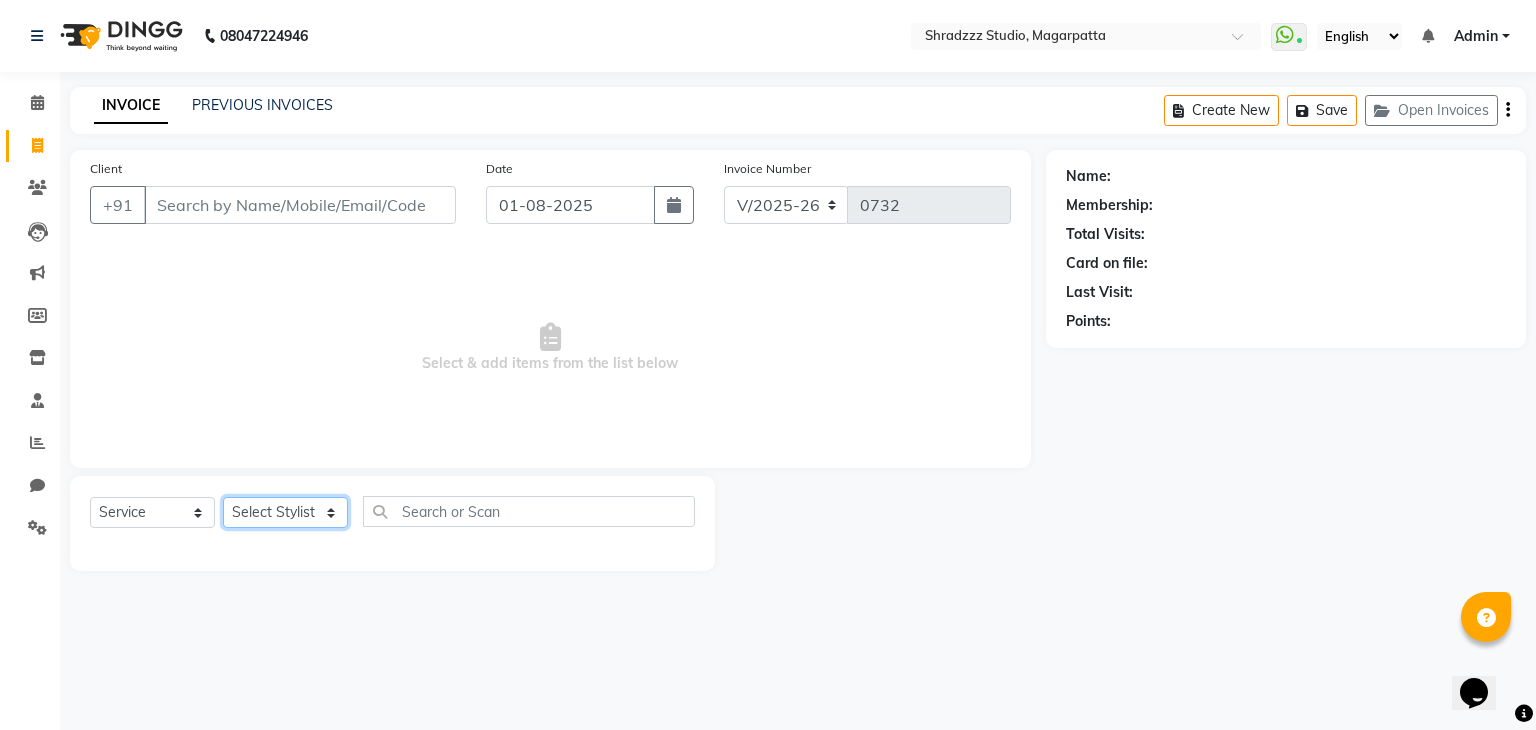 select on "87762" 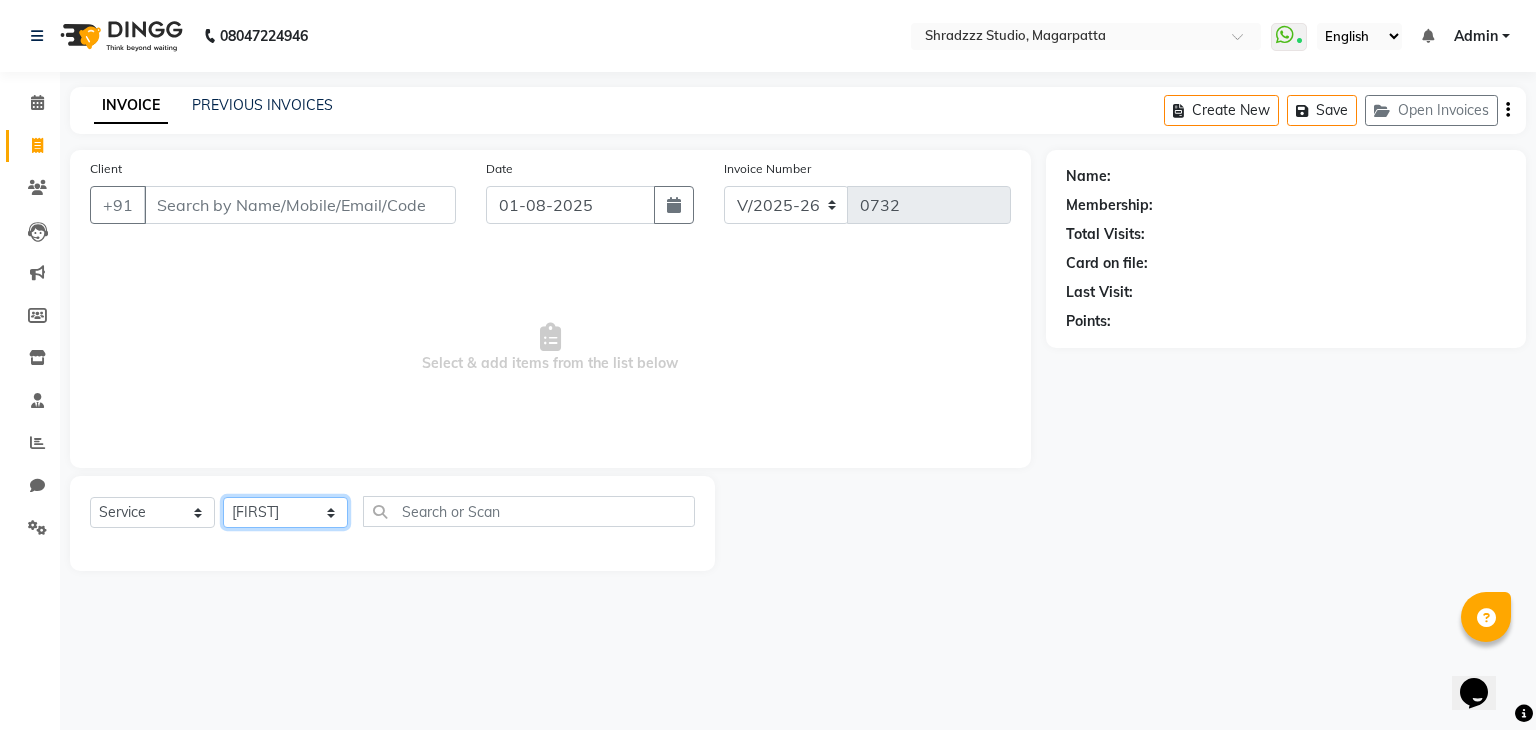 click on "Select Stylist [FIRST] KALYANI [FIRST] PRATIKSHA [FIRST] [LAST] [FIRST] [LAST]" 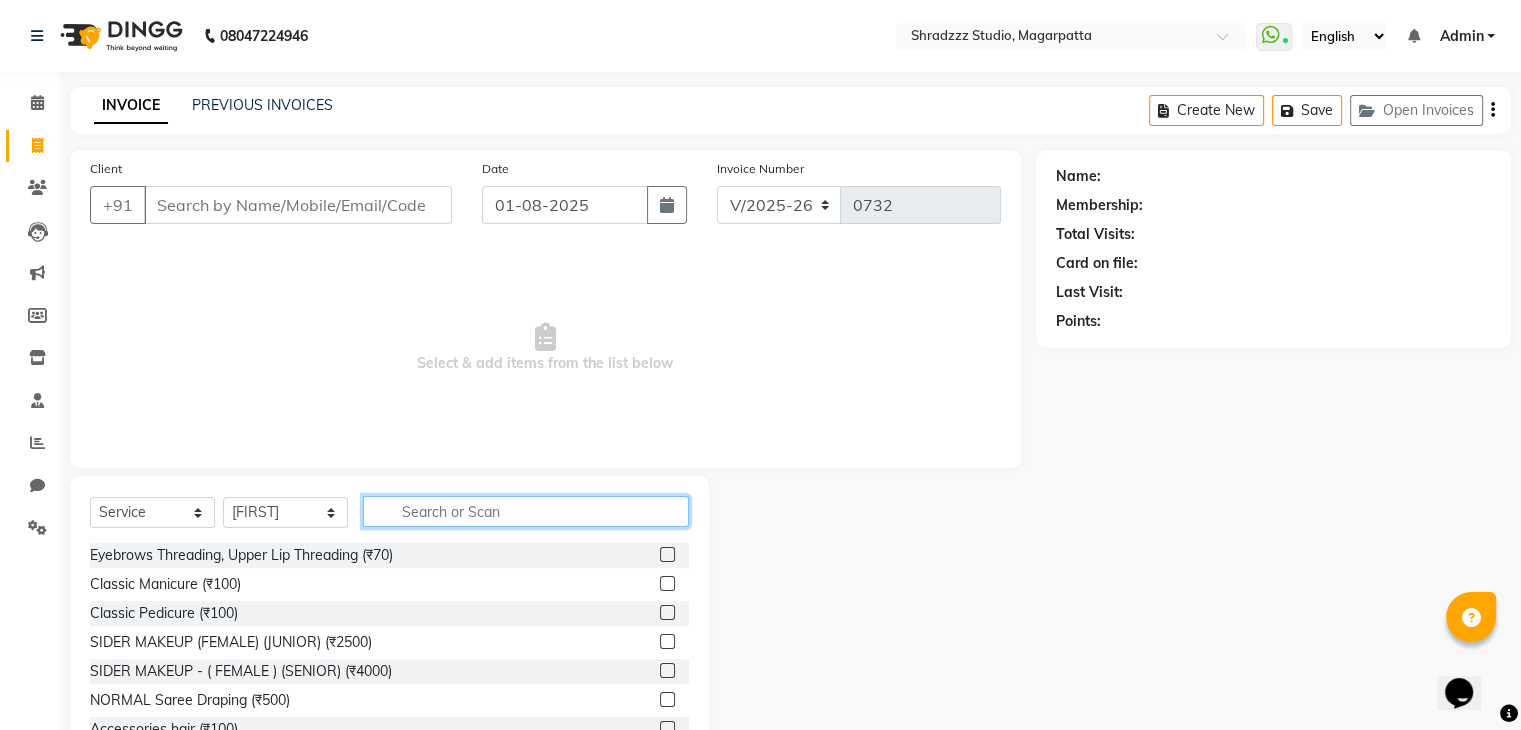 click 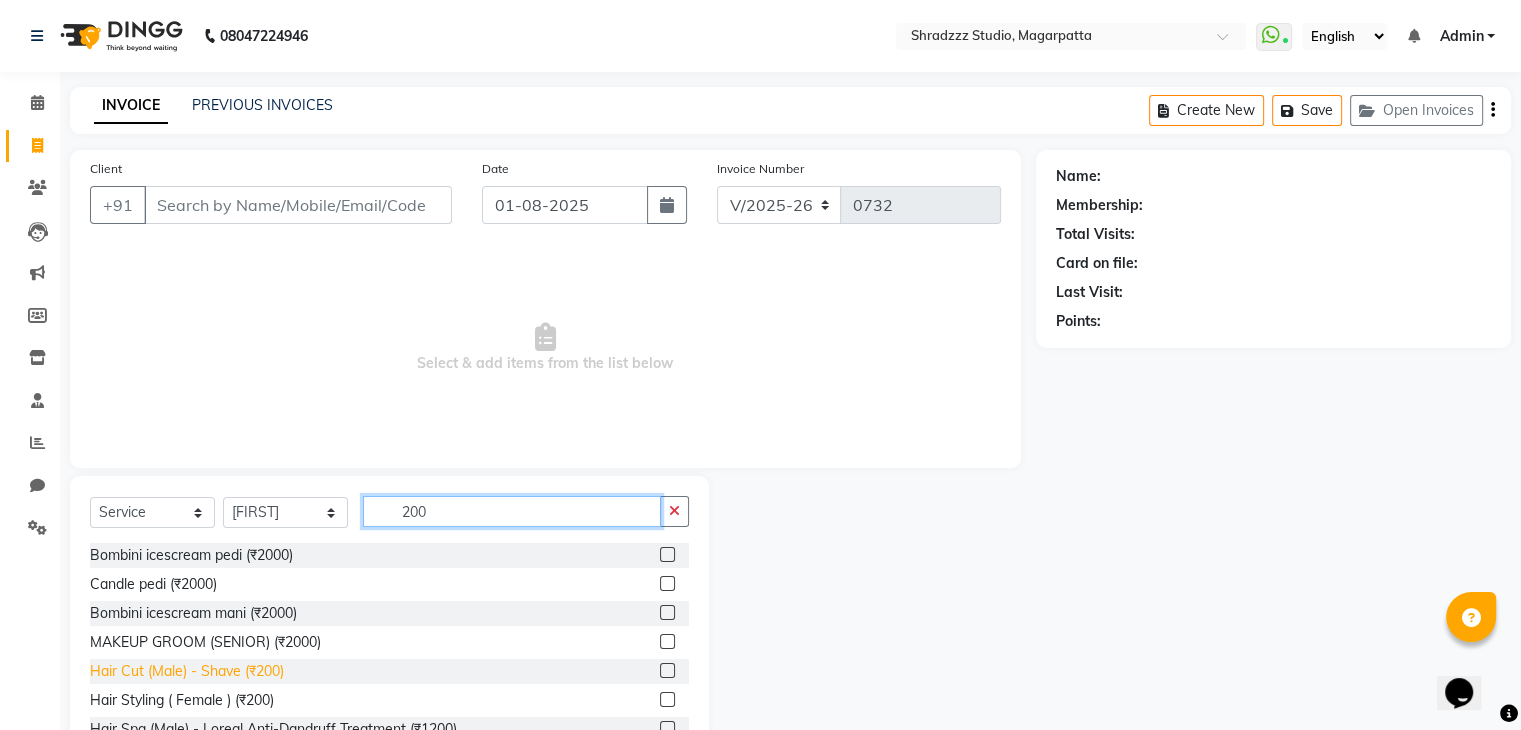 type on "200" 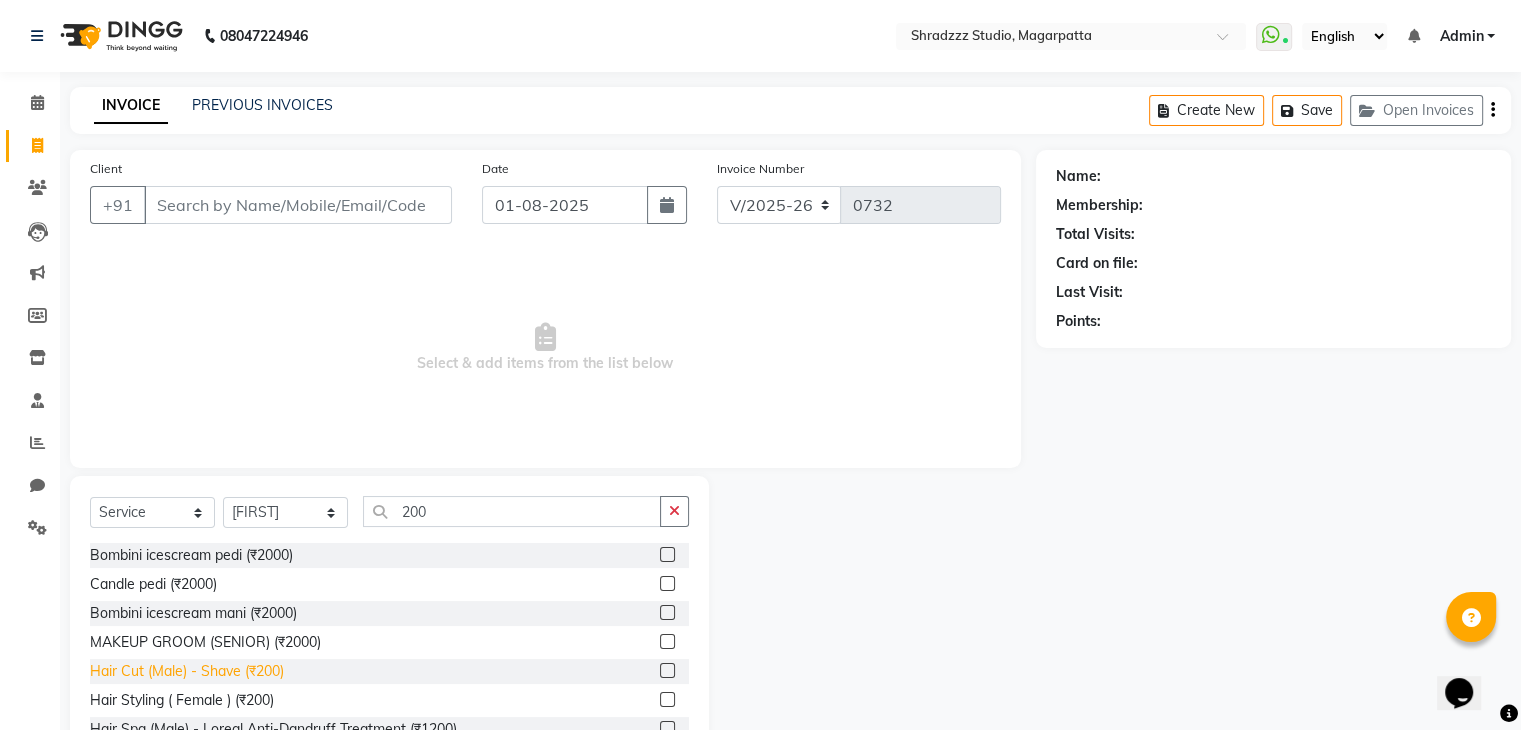 click on "Hair Cut (Male) - Shave (₹200)" 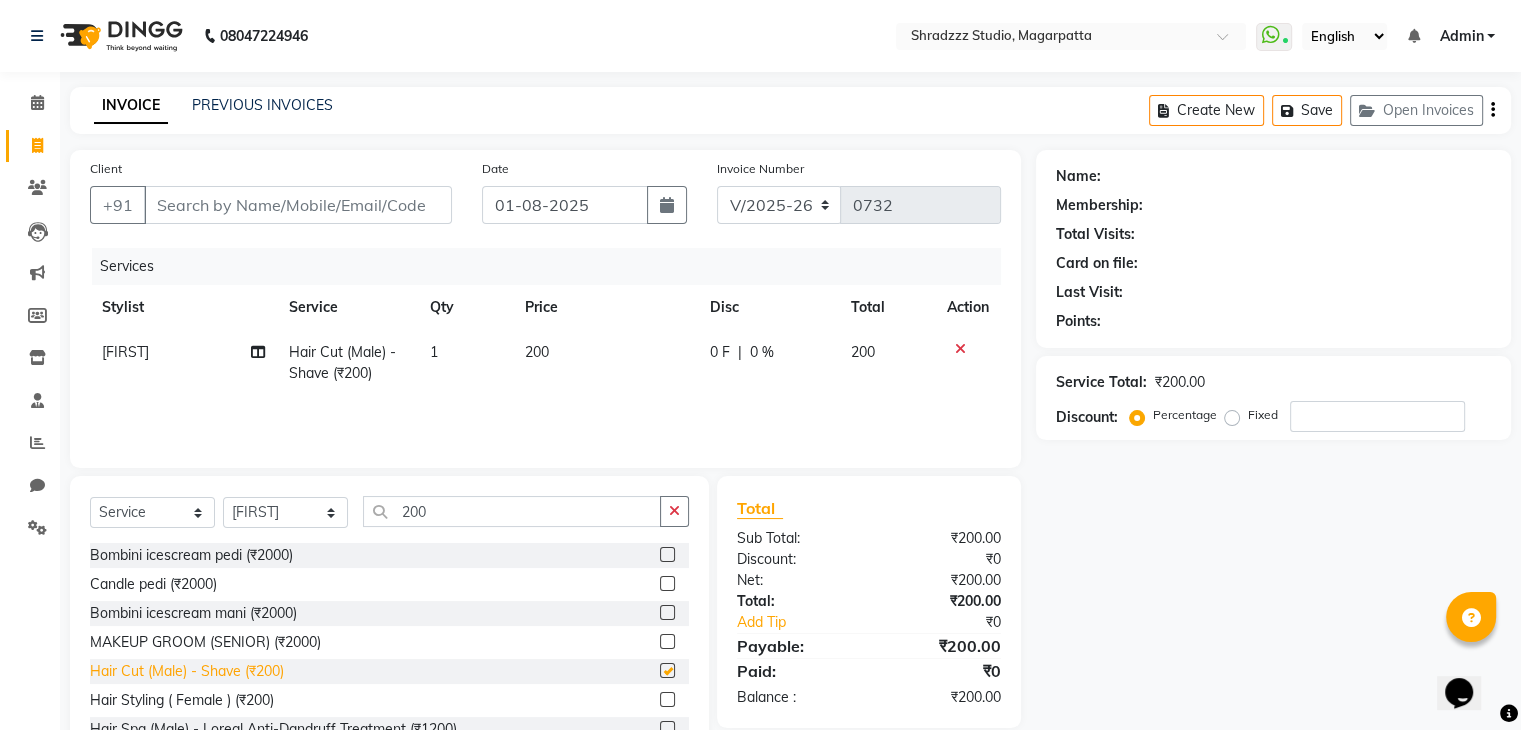checkbox on "false" 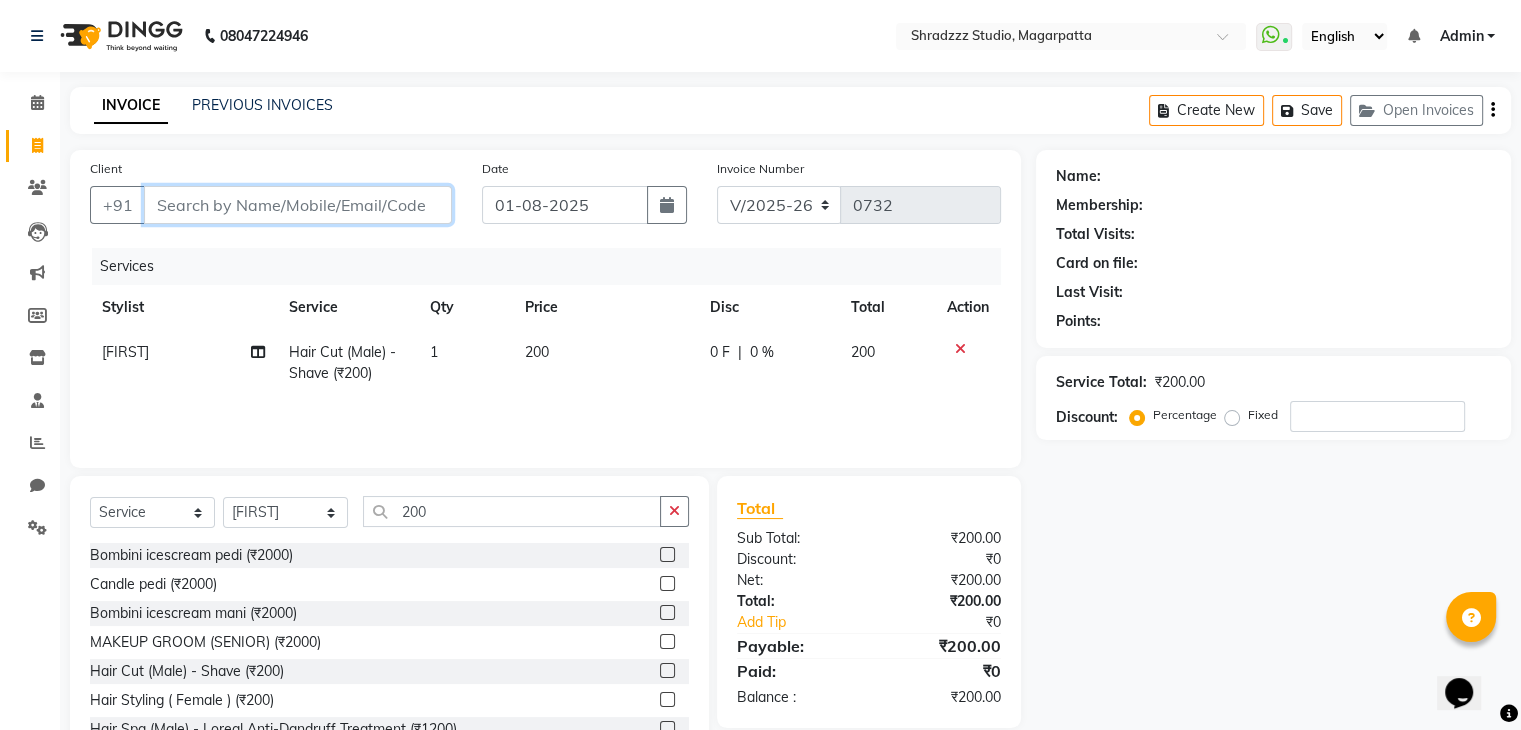 click on "Client" at bounding box center (298, 205) 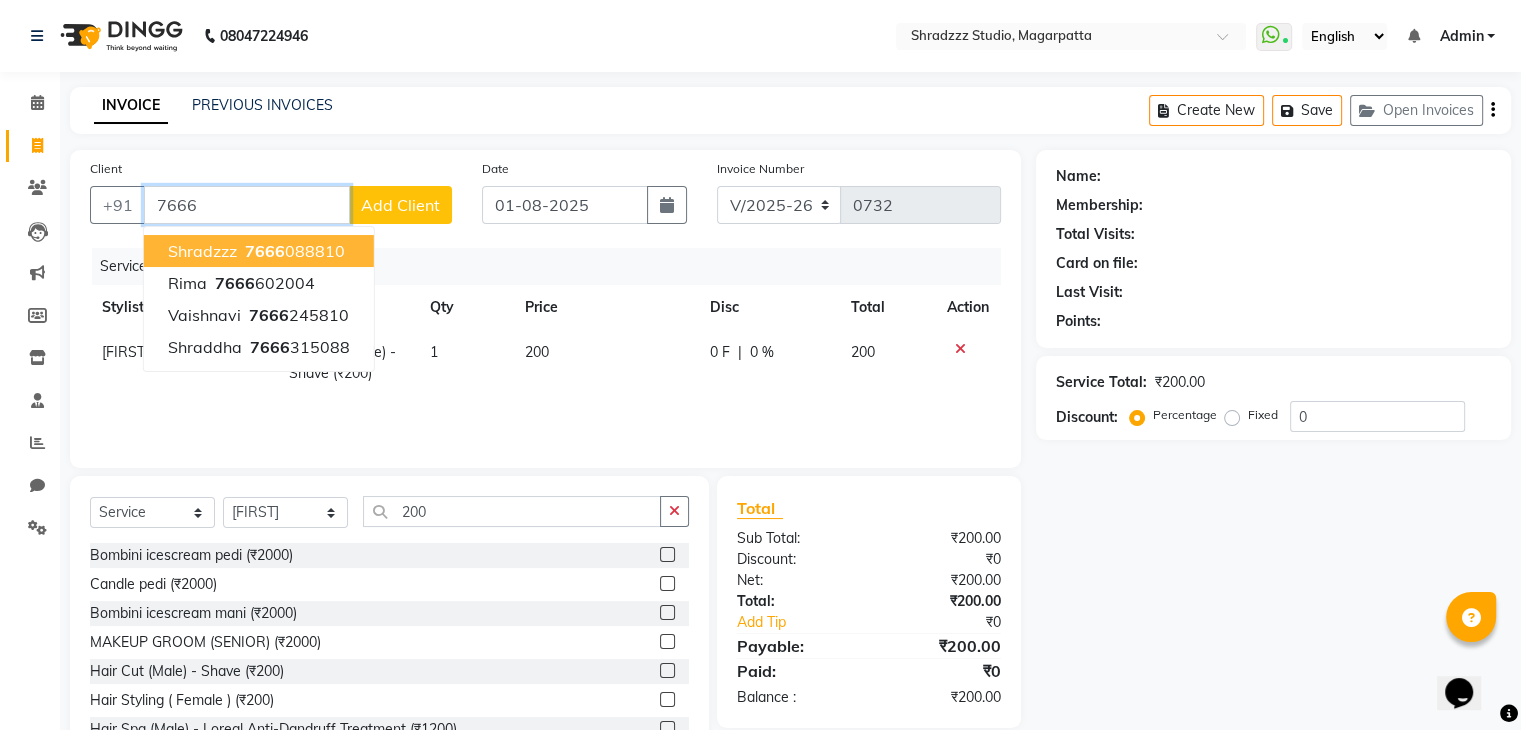 click on "7666" at bounding box center [265, 251] 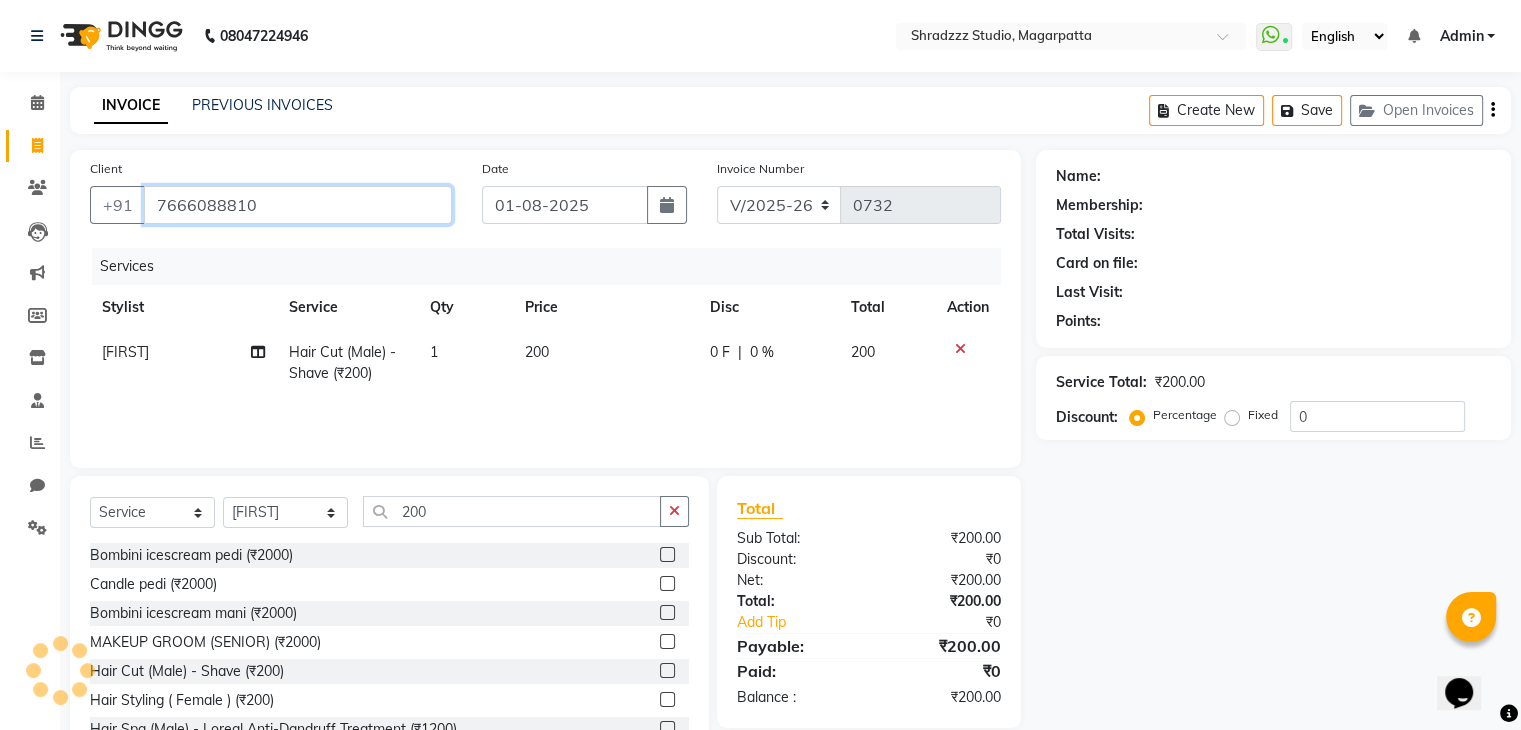 type on "7666088810" 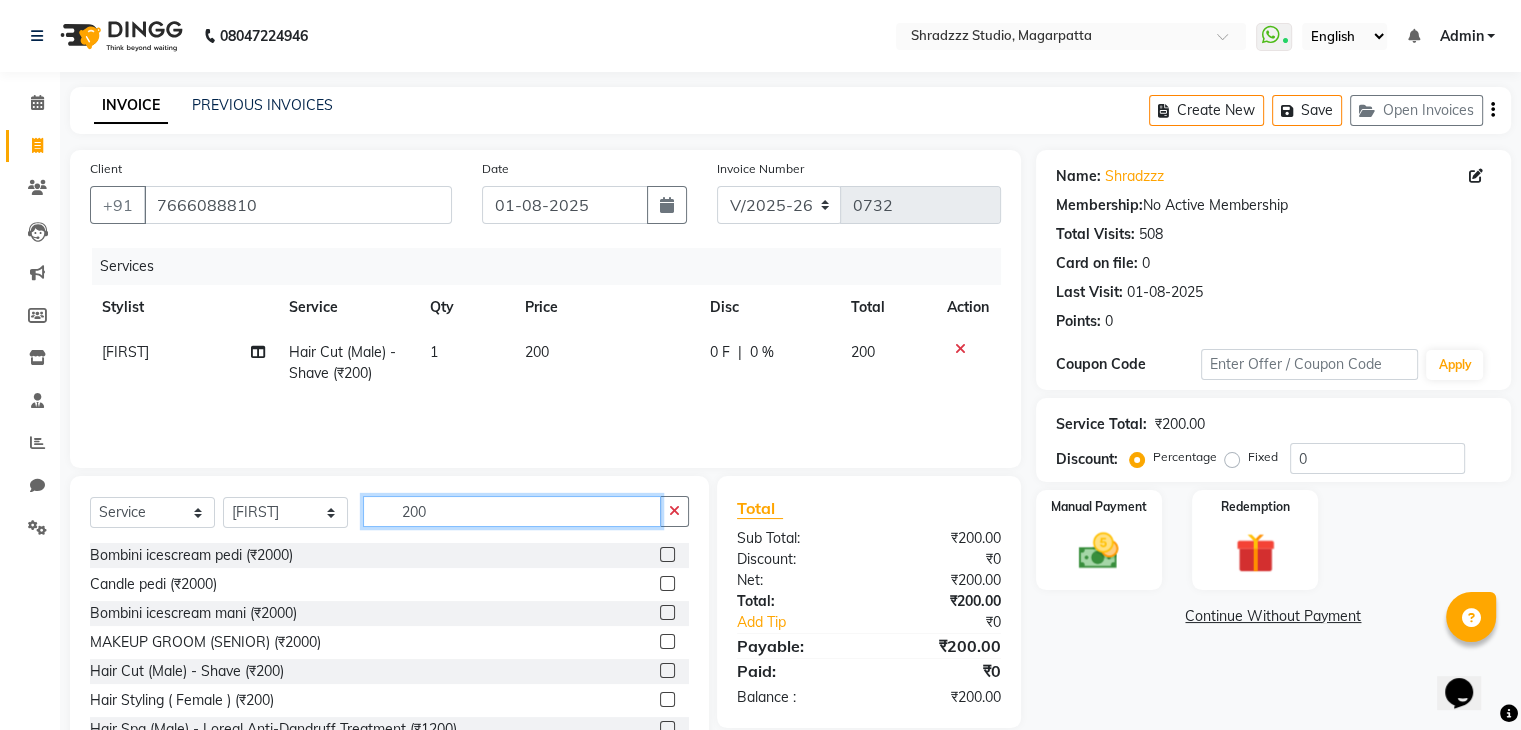 click on "200" 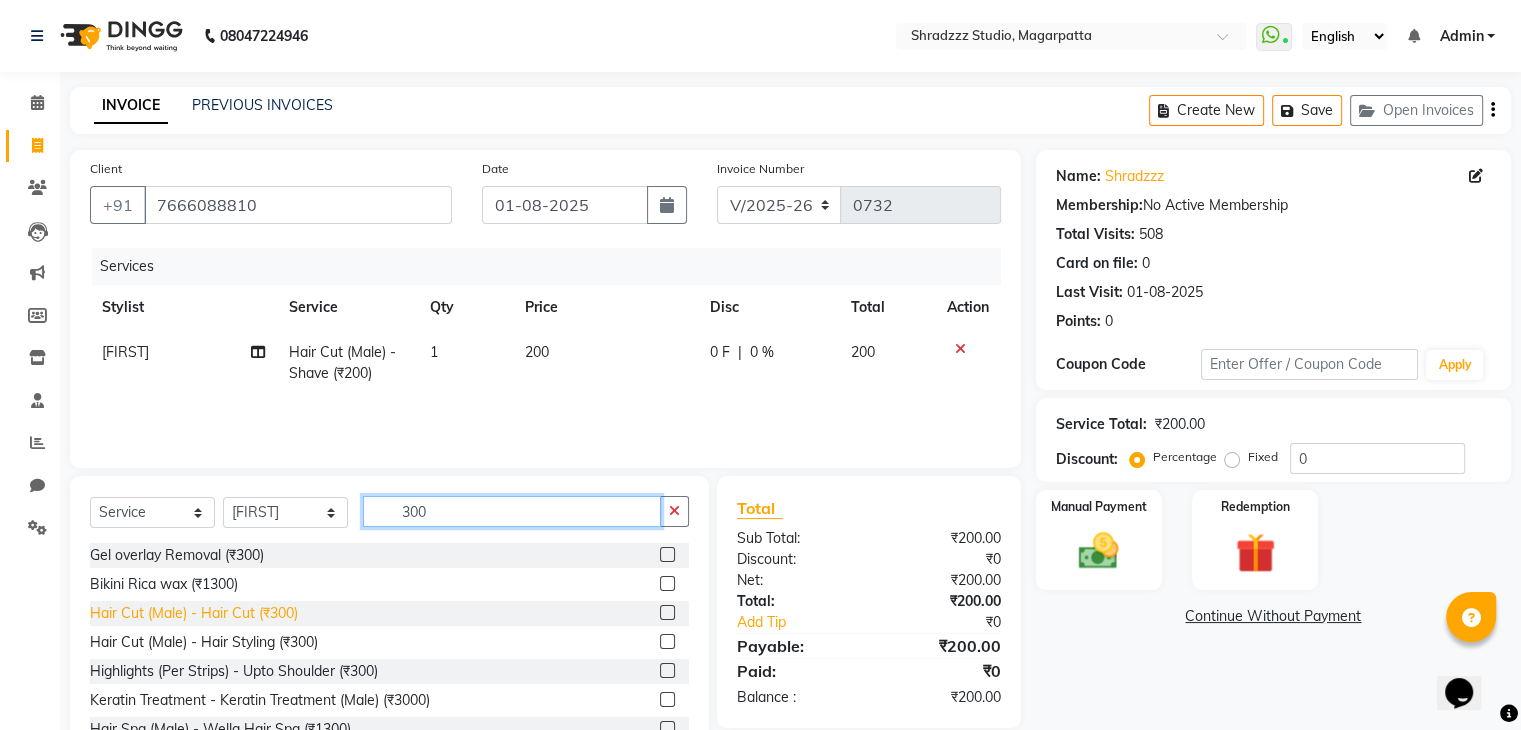 type on "300" 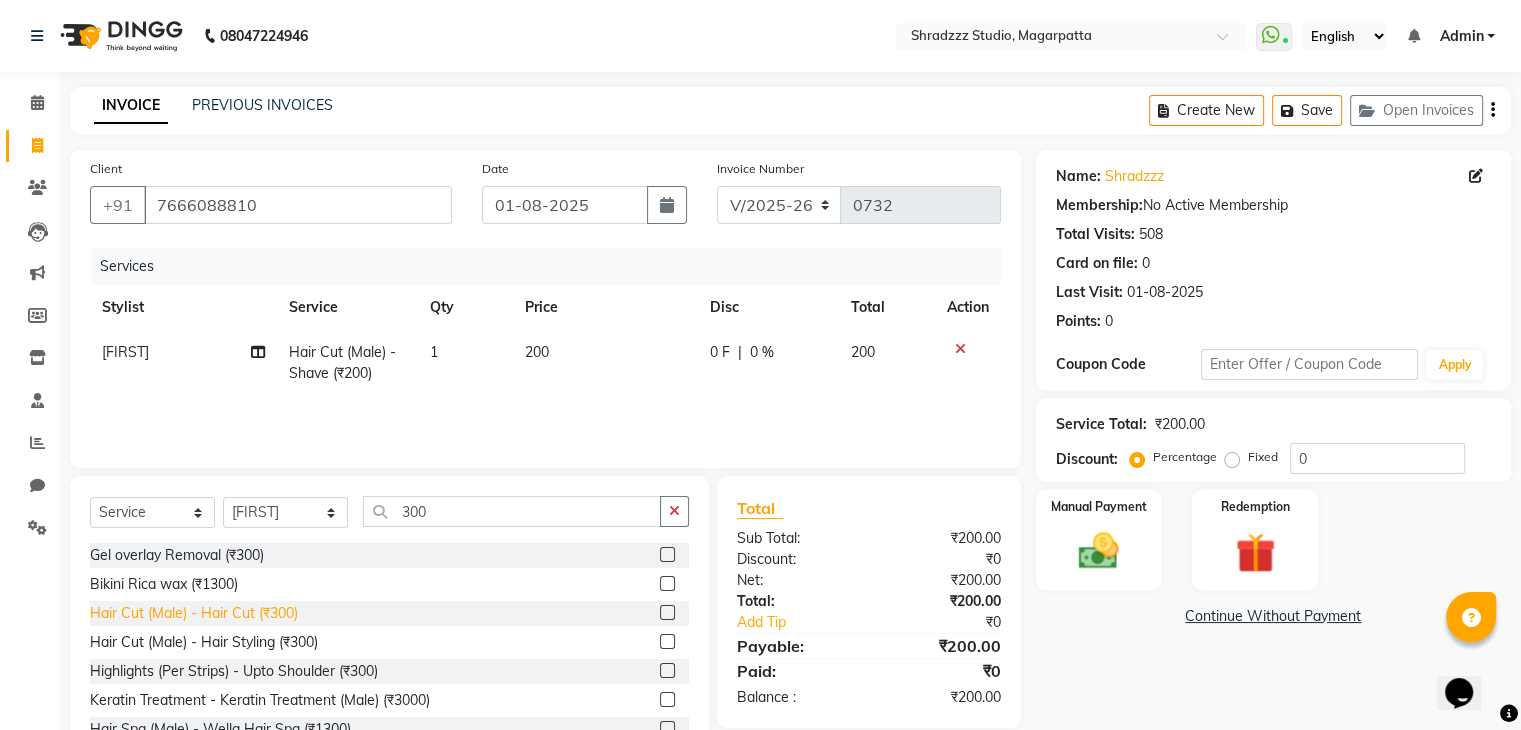 click on "Hair Cut (Male) - Hair Cut (₹300)" 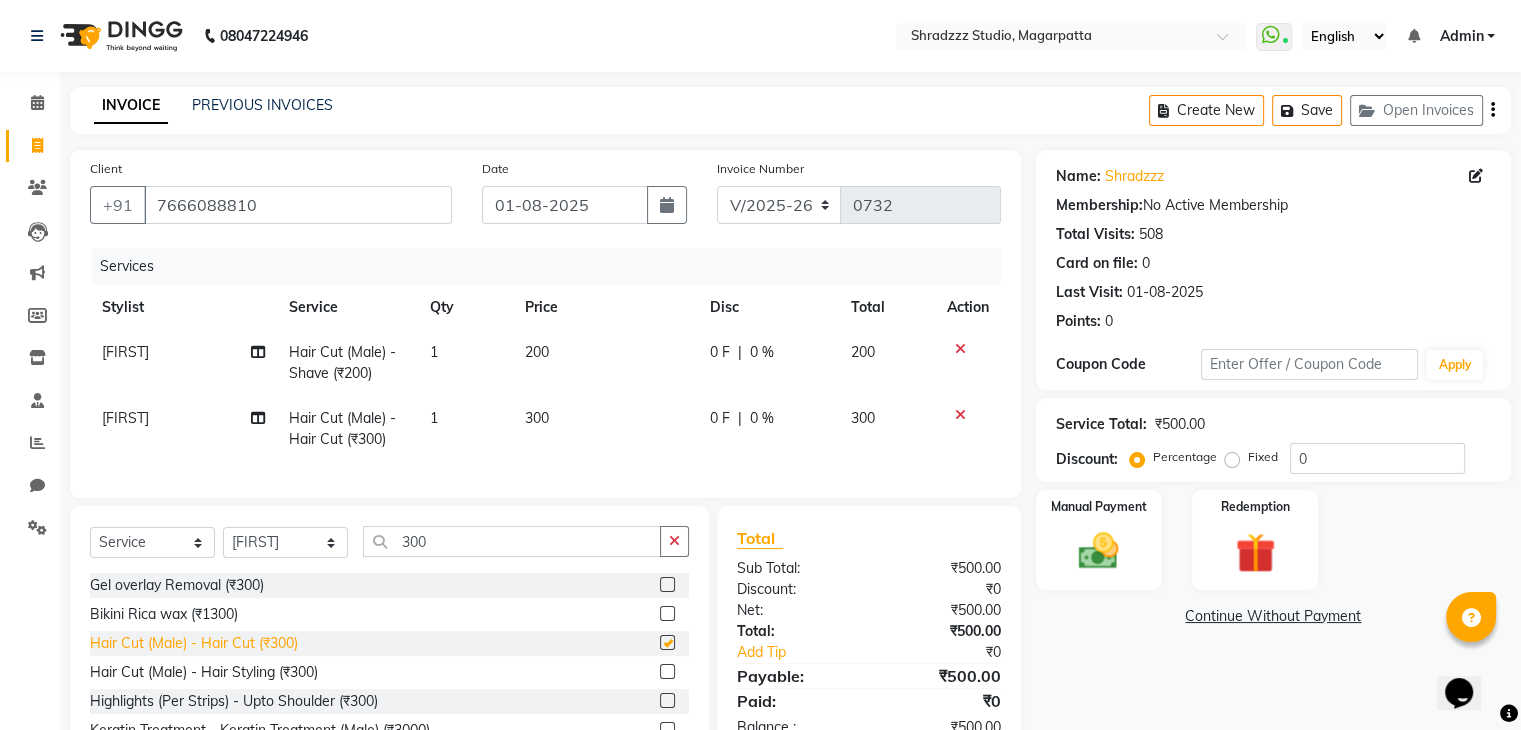 checkbox on "false" 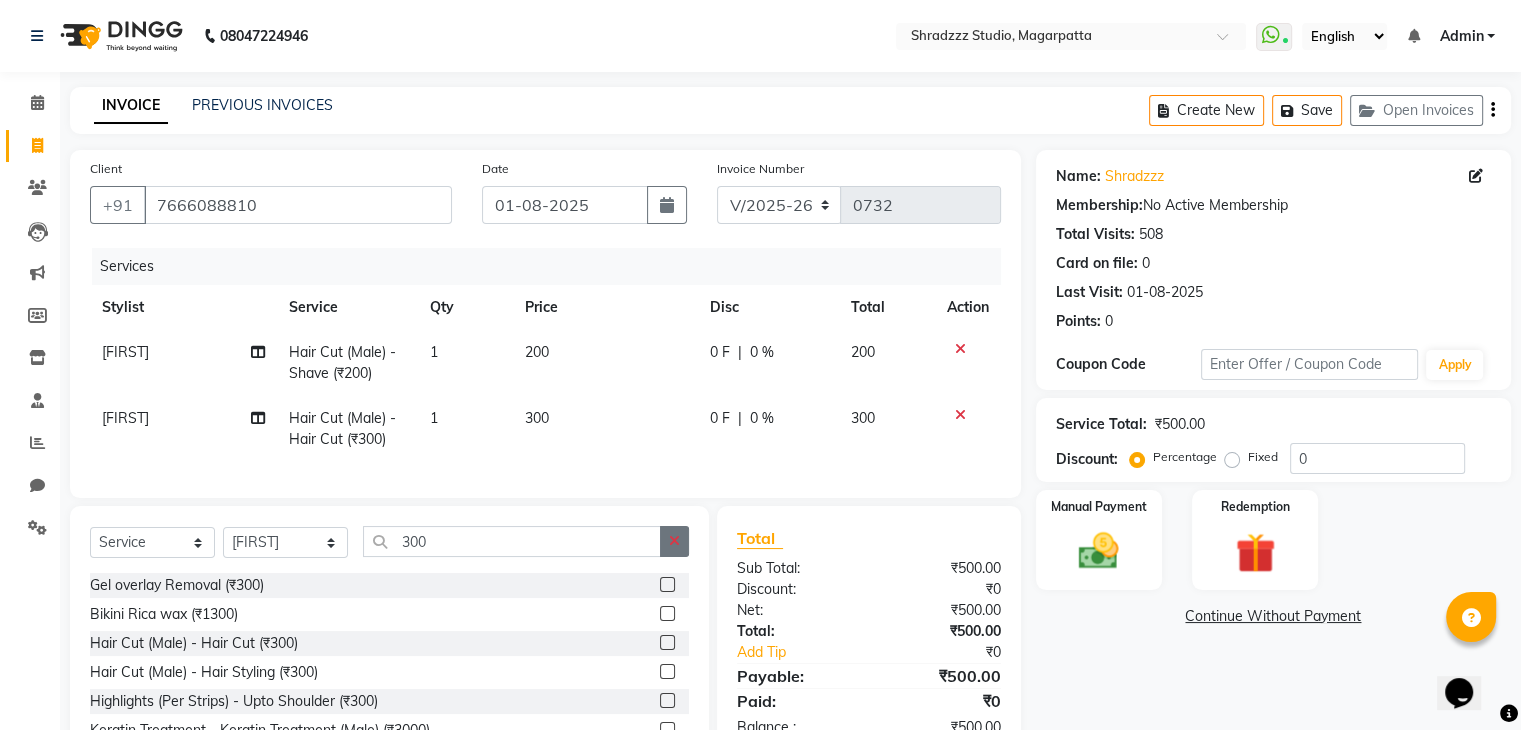 click 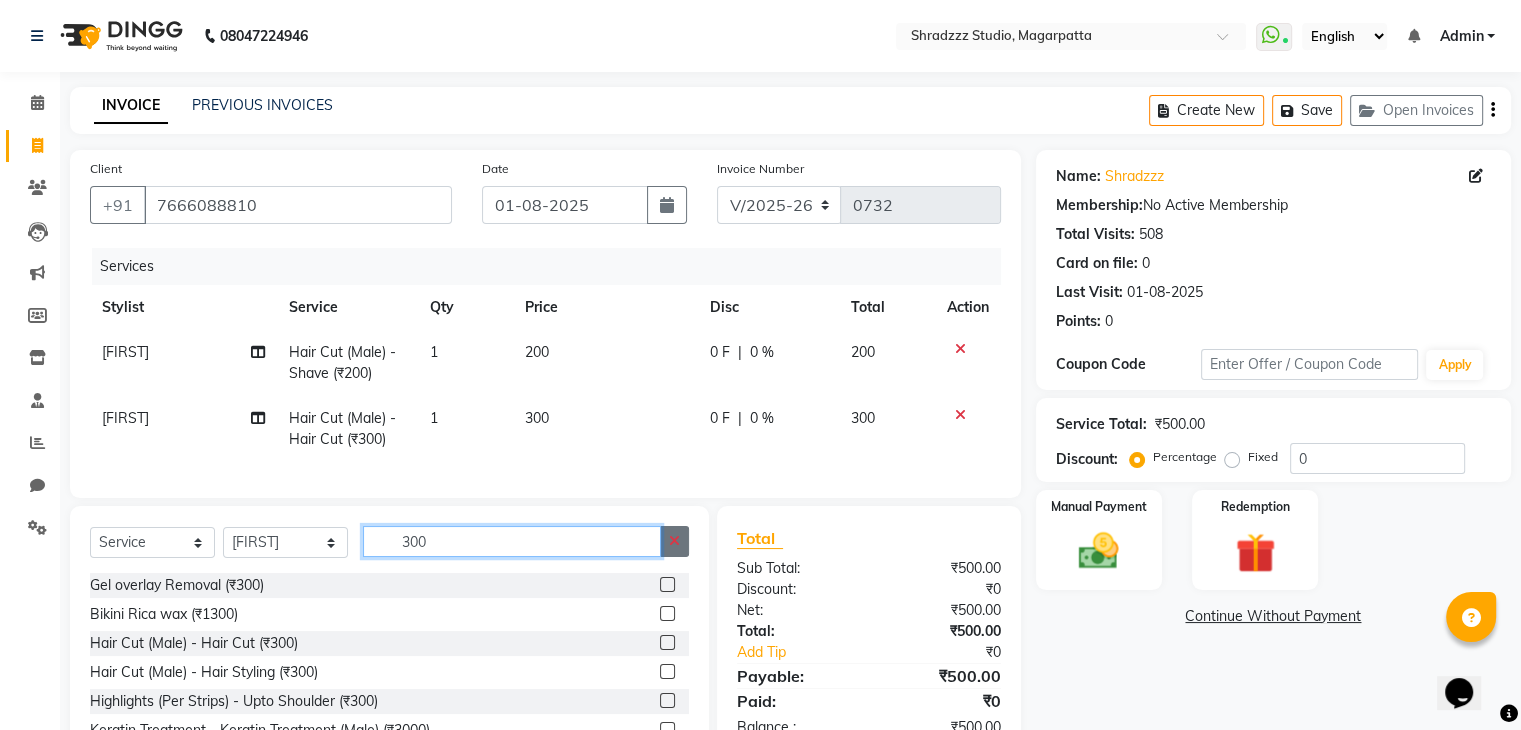 type 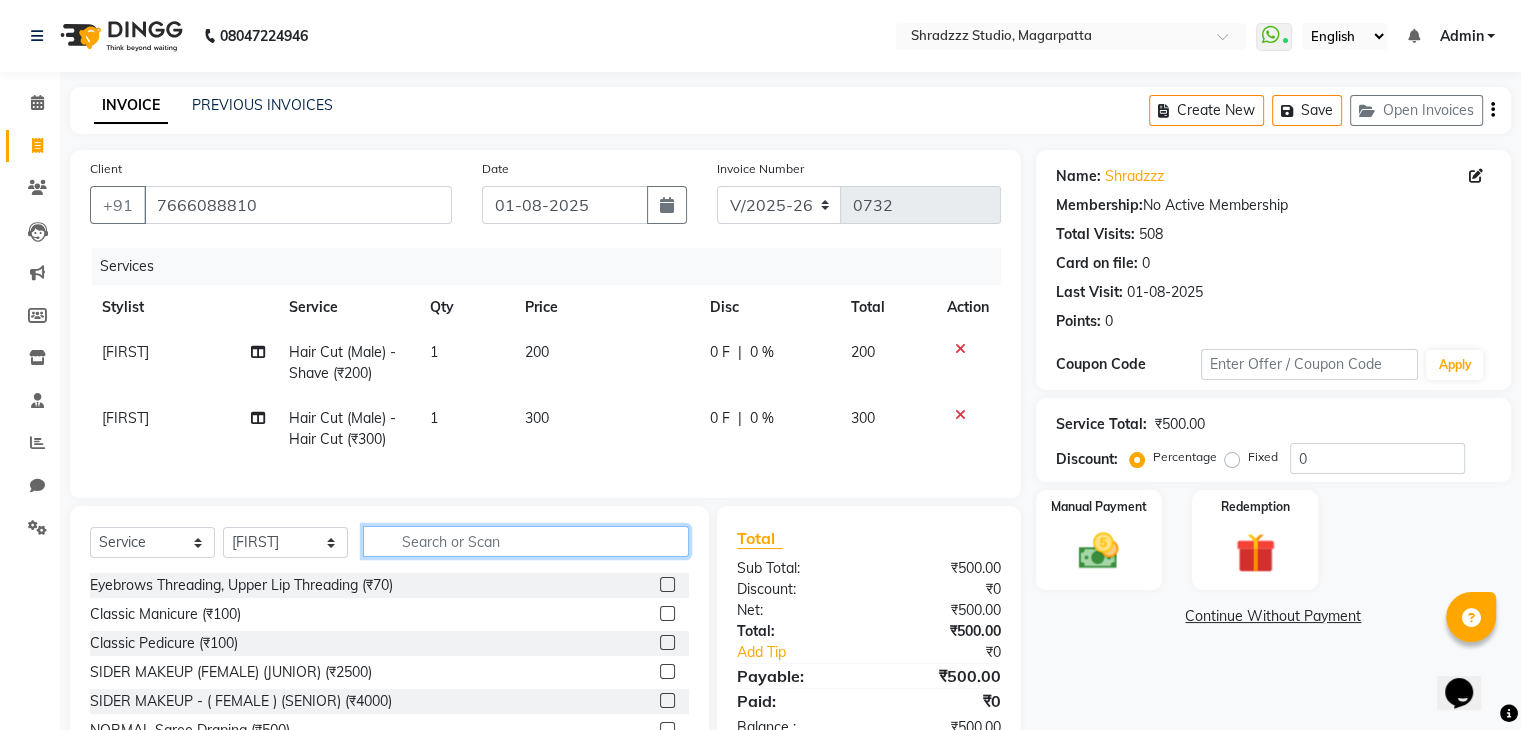 scroll, scrollTop: 0, scrollLeft: 11, axis: horizontal 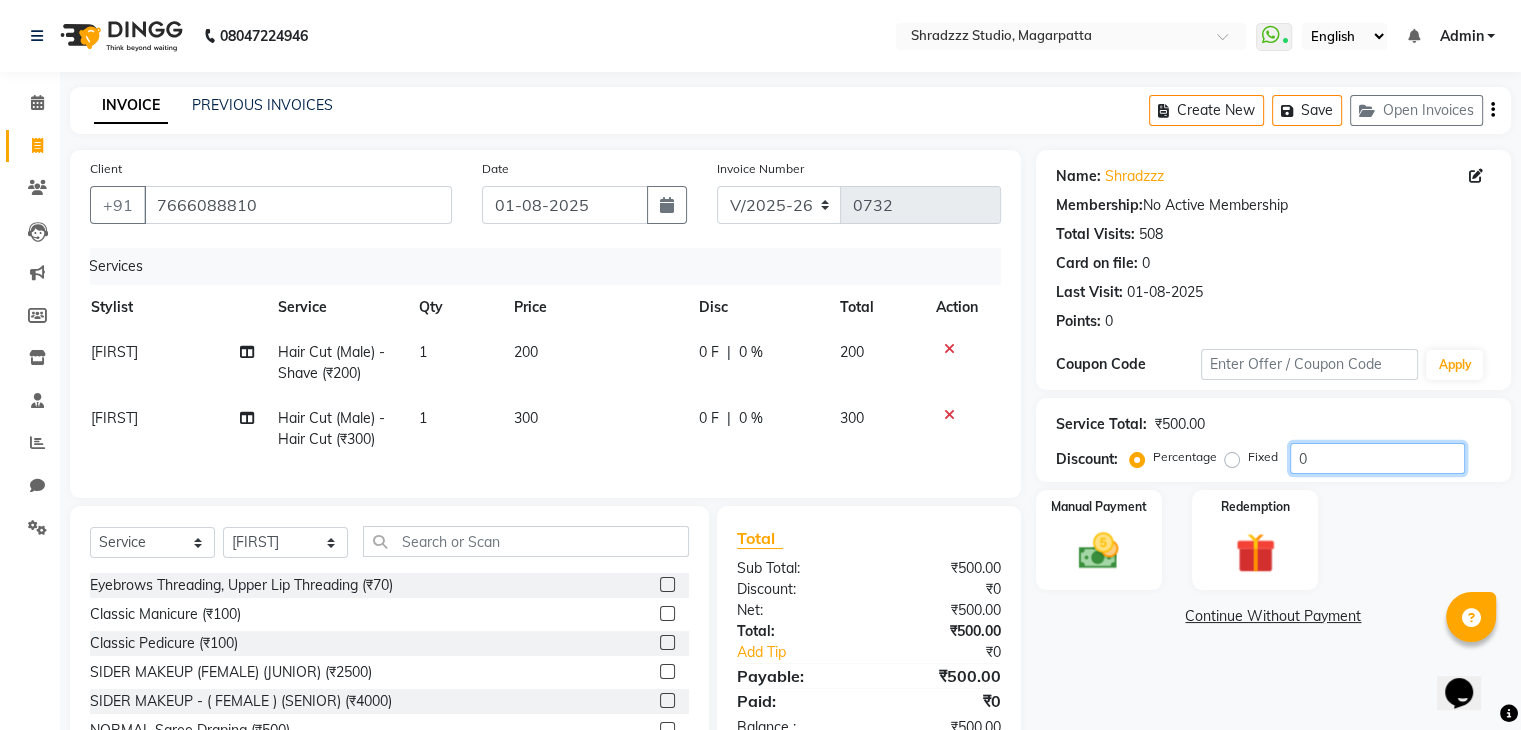 click on "0" 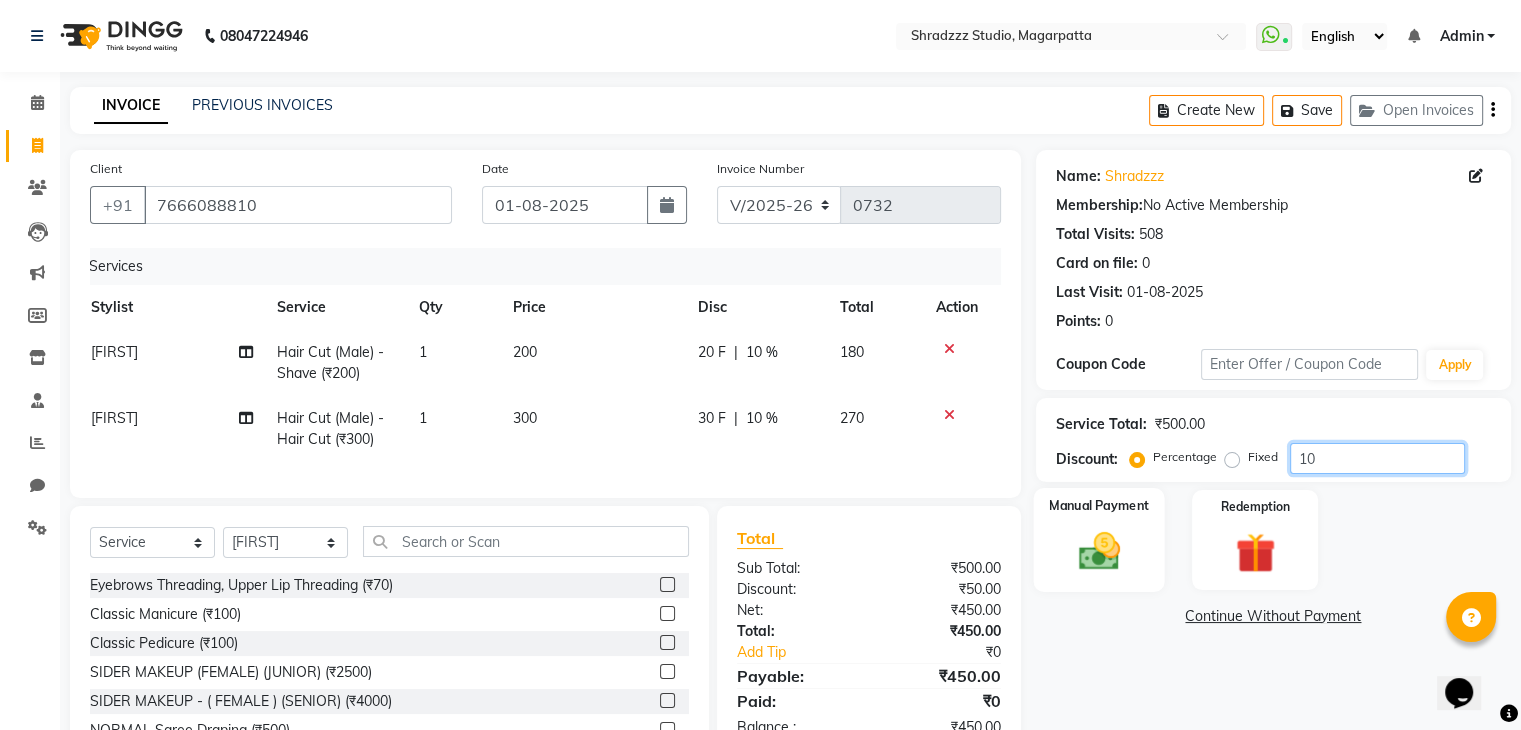 type on "10" 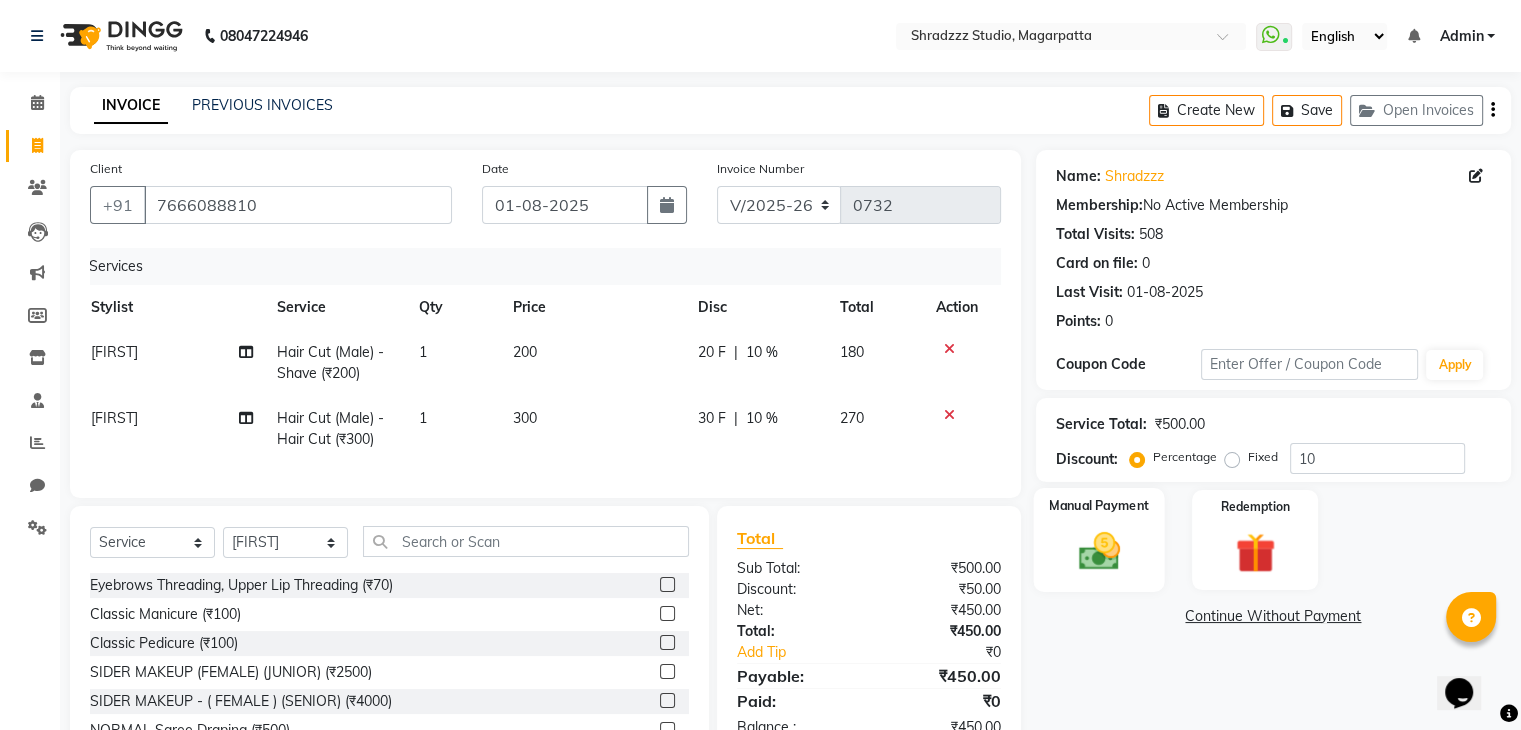 click on "Manual Payment" 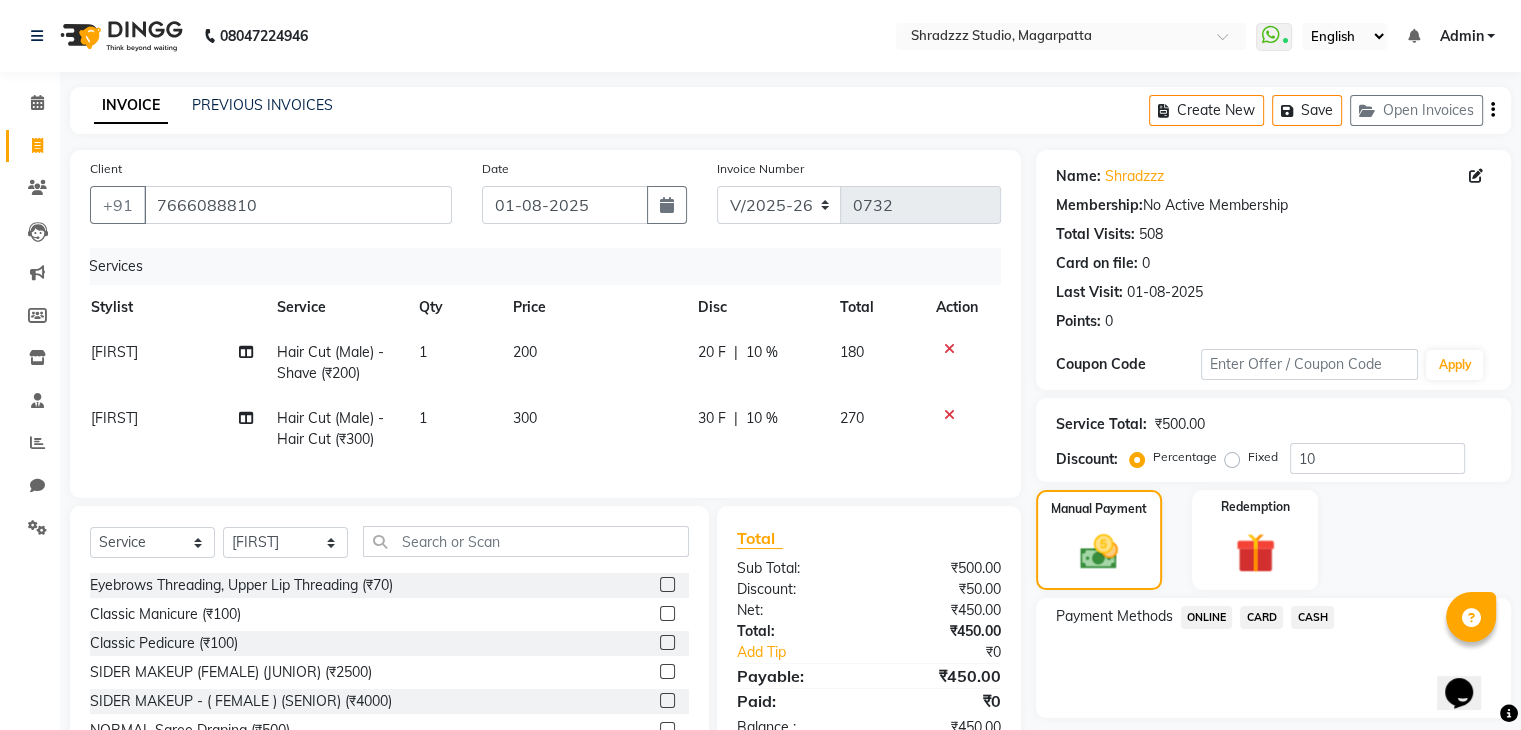 click on "ONLINE" 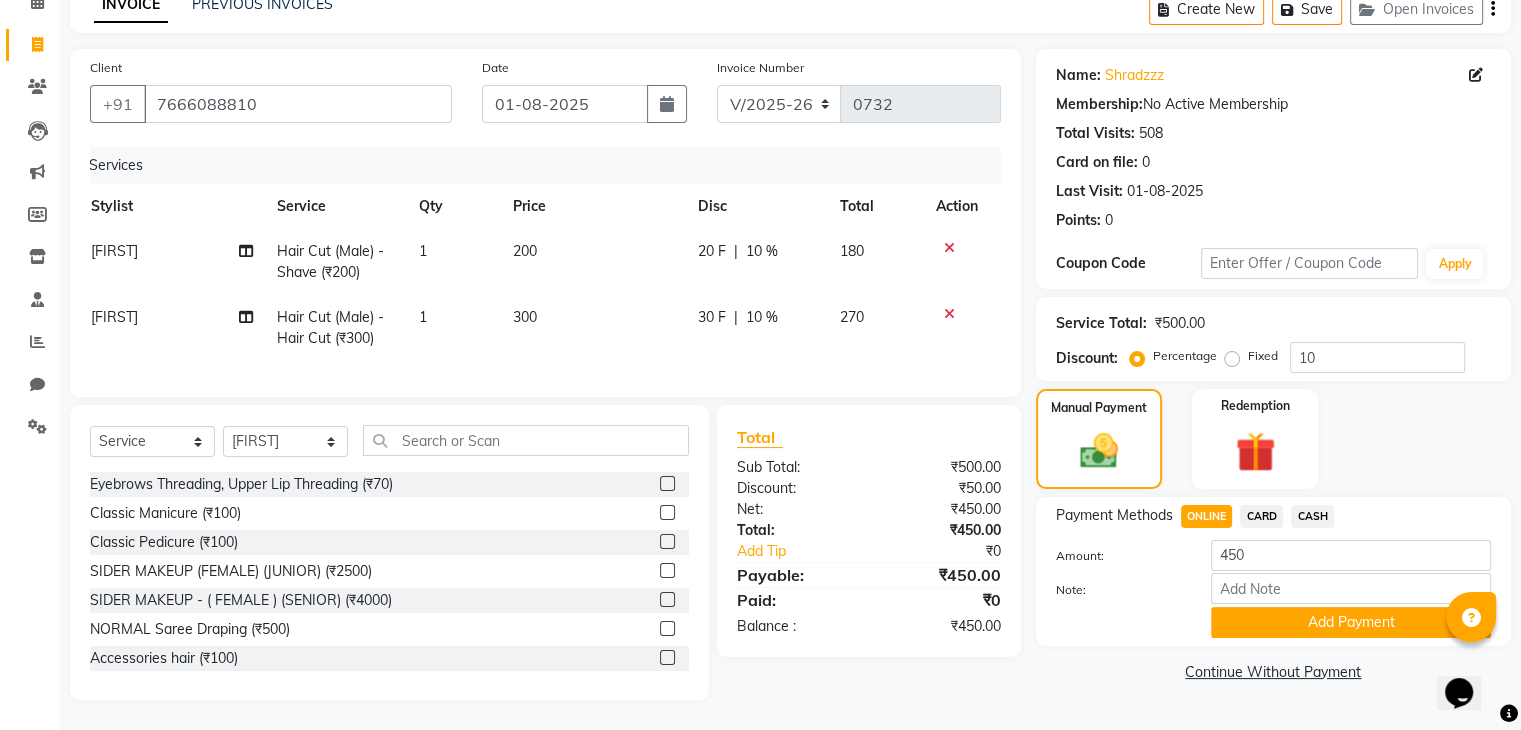 scroll, scrollTop: 117, scrollLeft: 0, axis: vertical 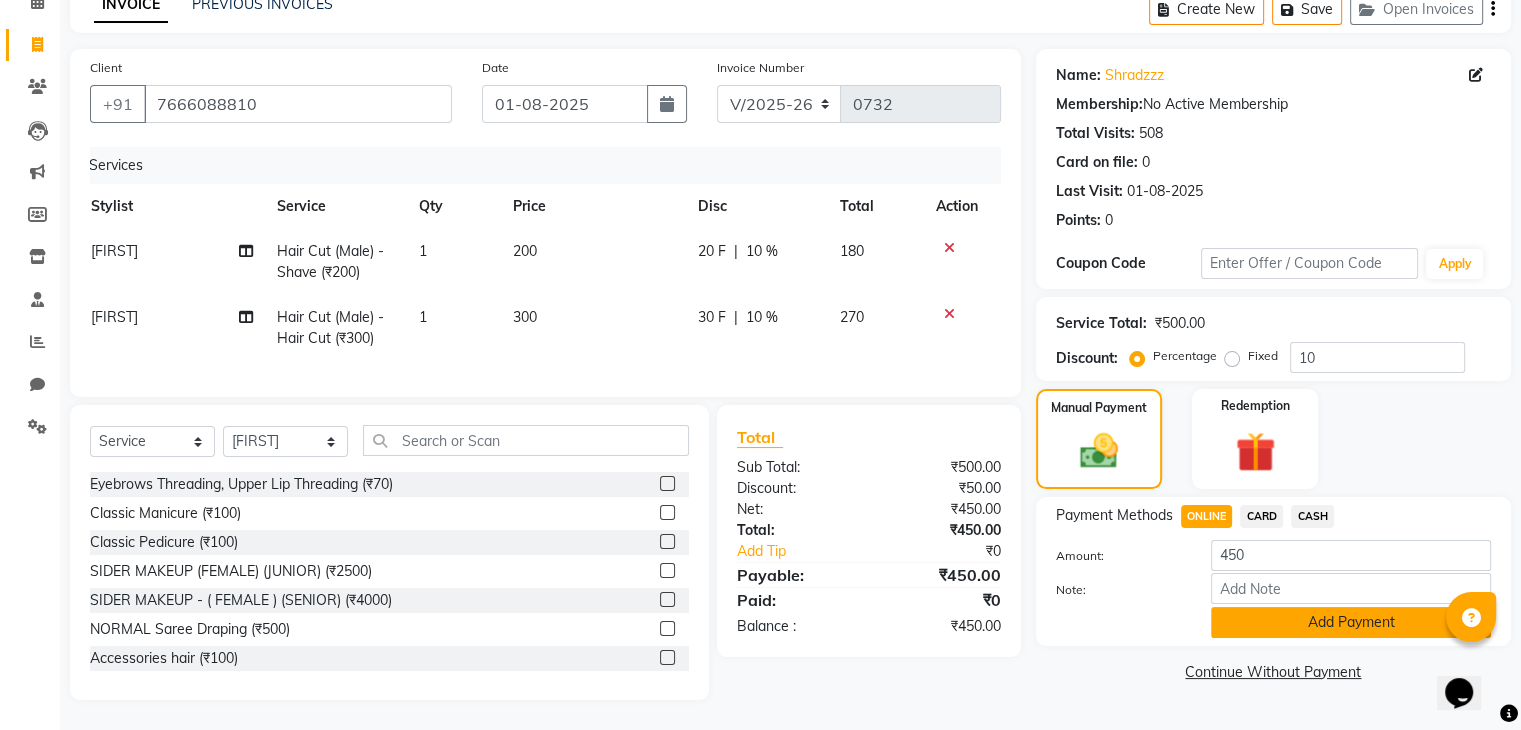 click on "Add Payment" 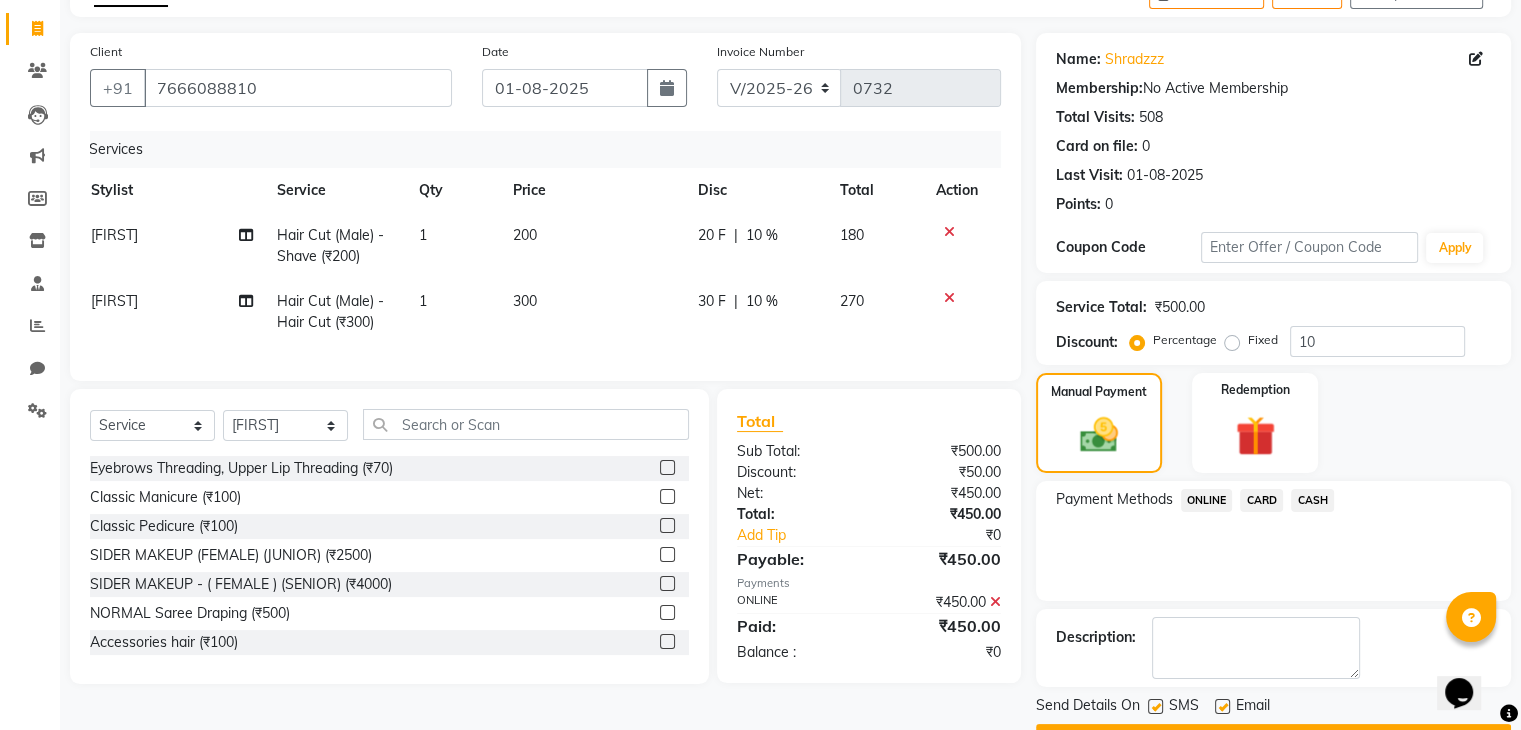 scroll, scrollTop: 171, scrollLeft: 0, axis: vertical 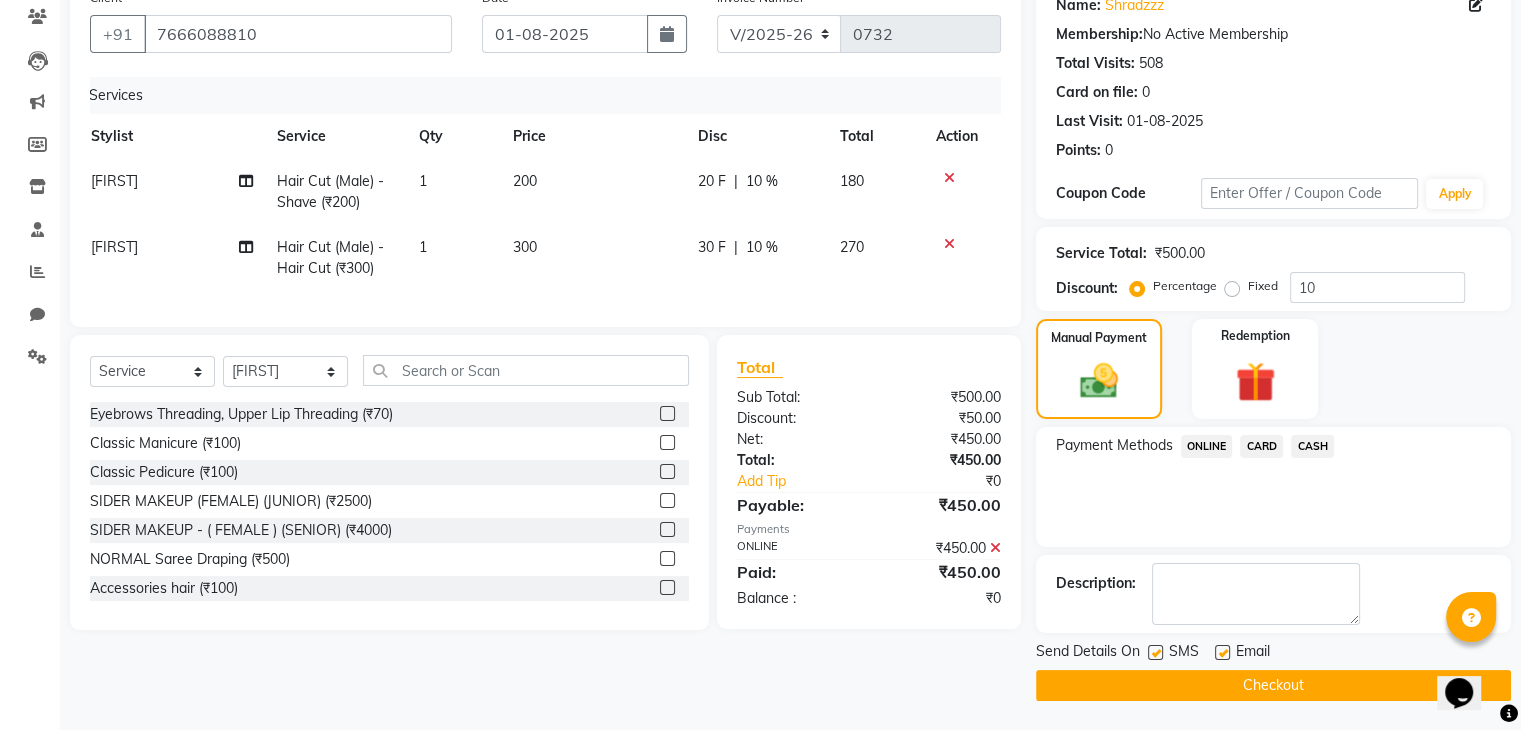 click on "Checkout" 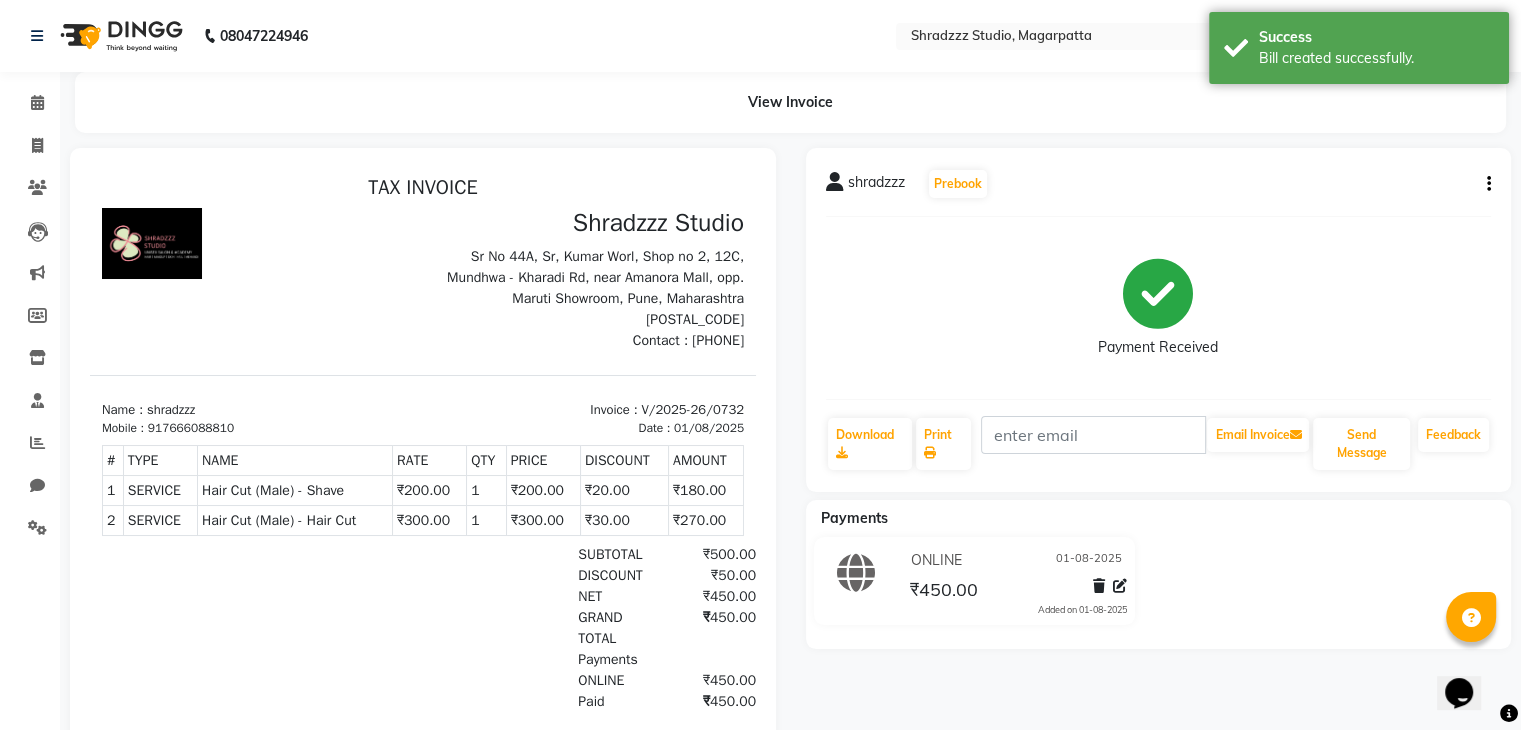 scroll, scrollTop: 0, scrollLeft: 0, axis: both 